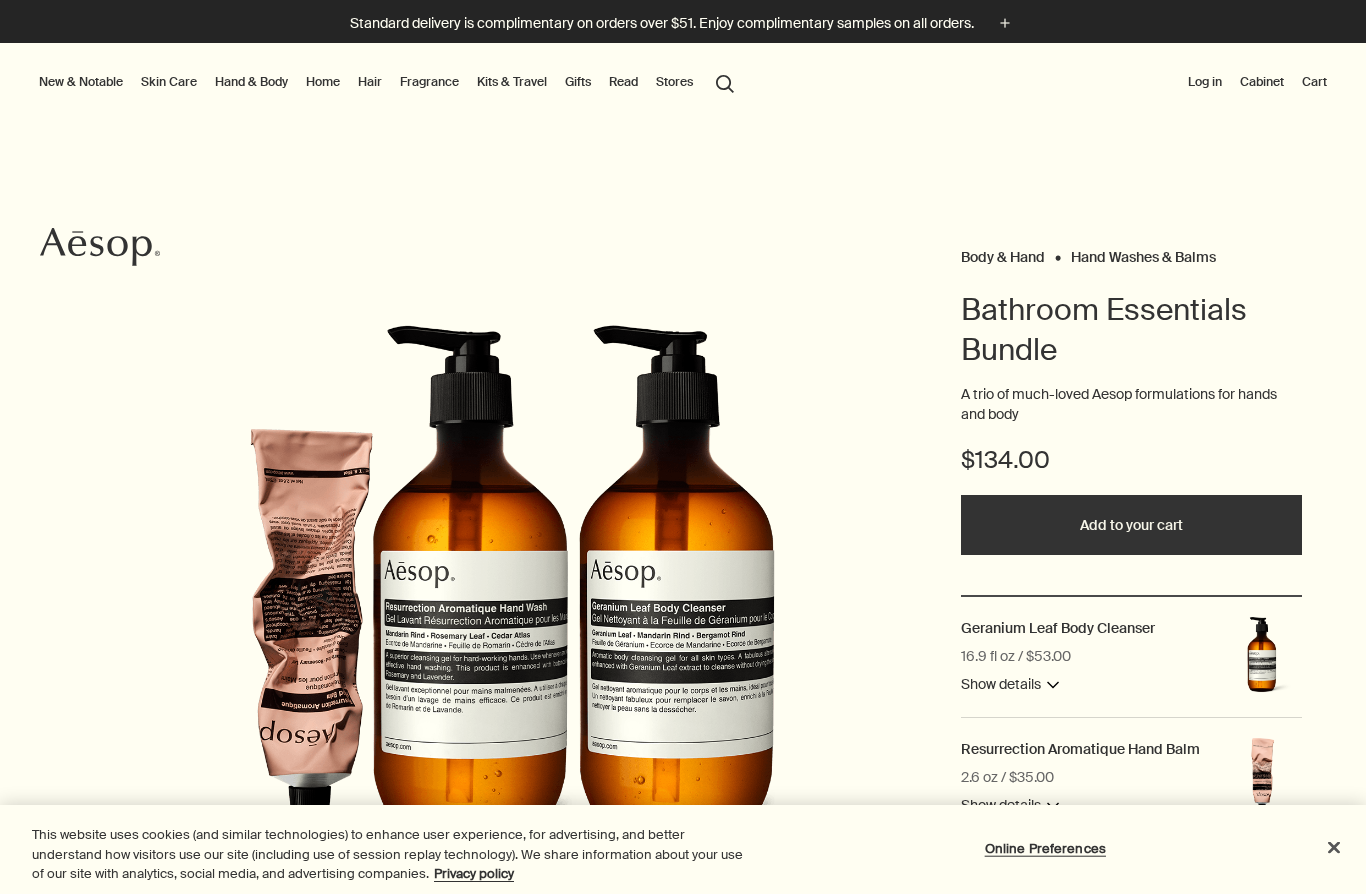 scroll, scrollTop: 0, scrollLeft: 0, axis: both 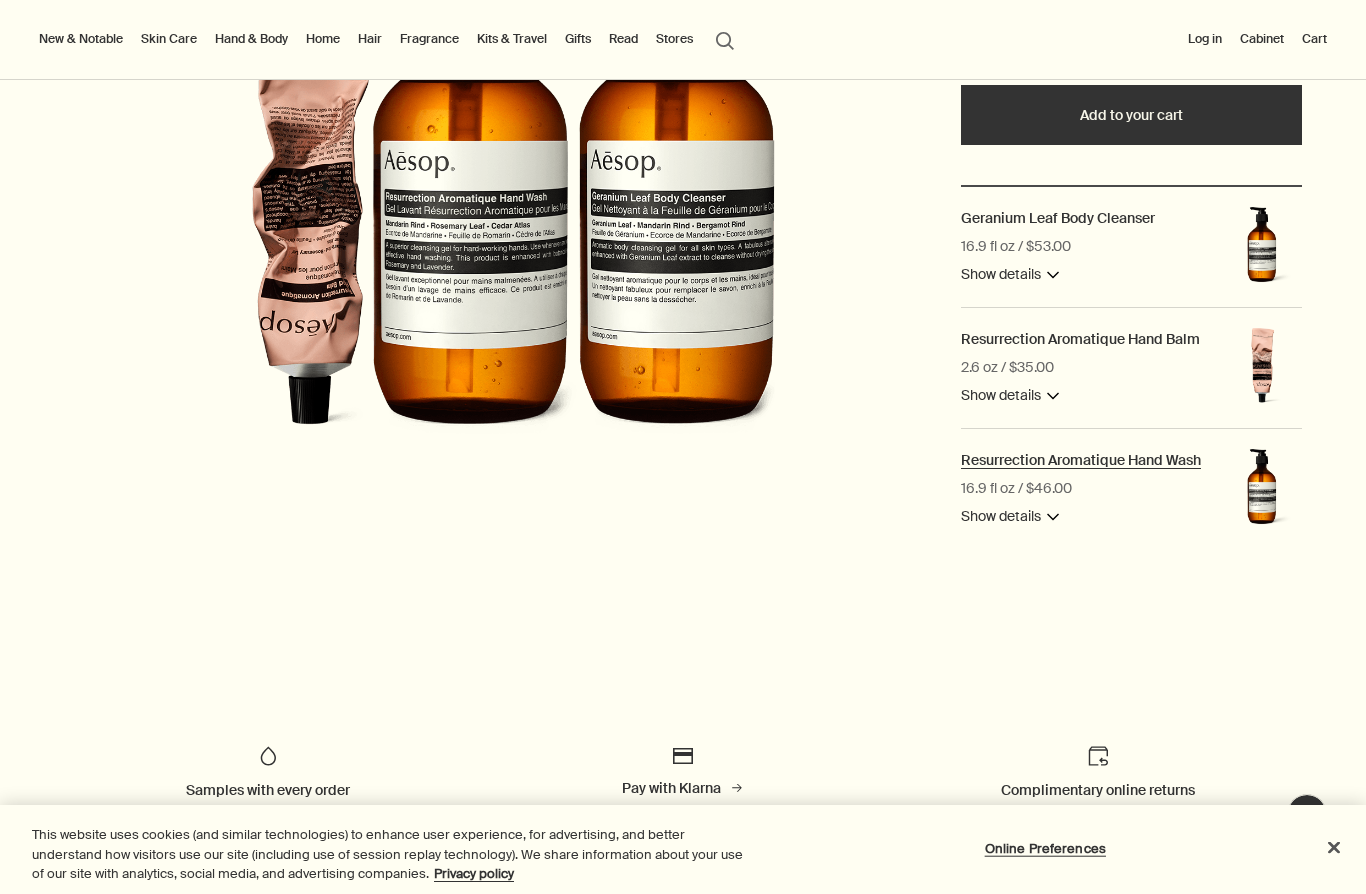 click on "Resurrection Aromatique Hand Wash" at bounding box center [1081, 460] 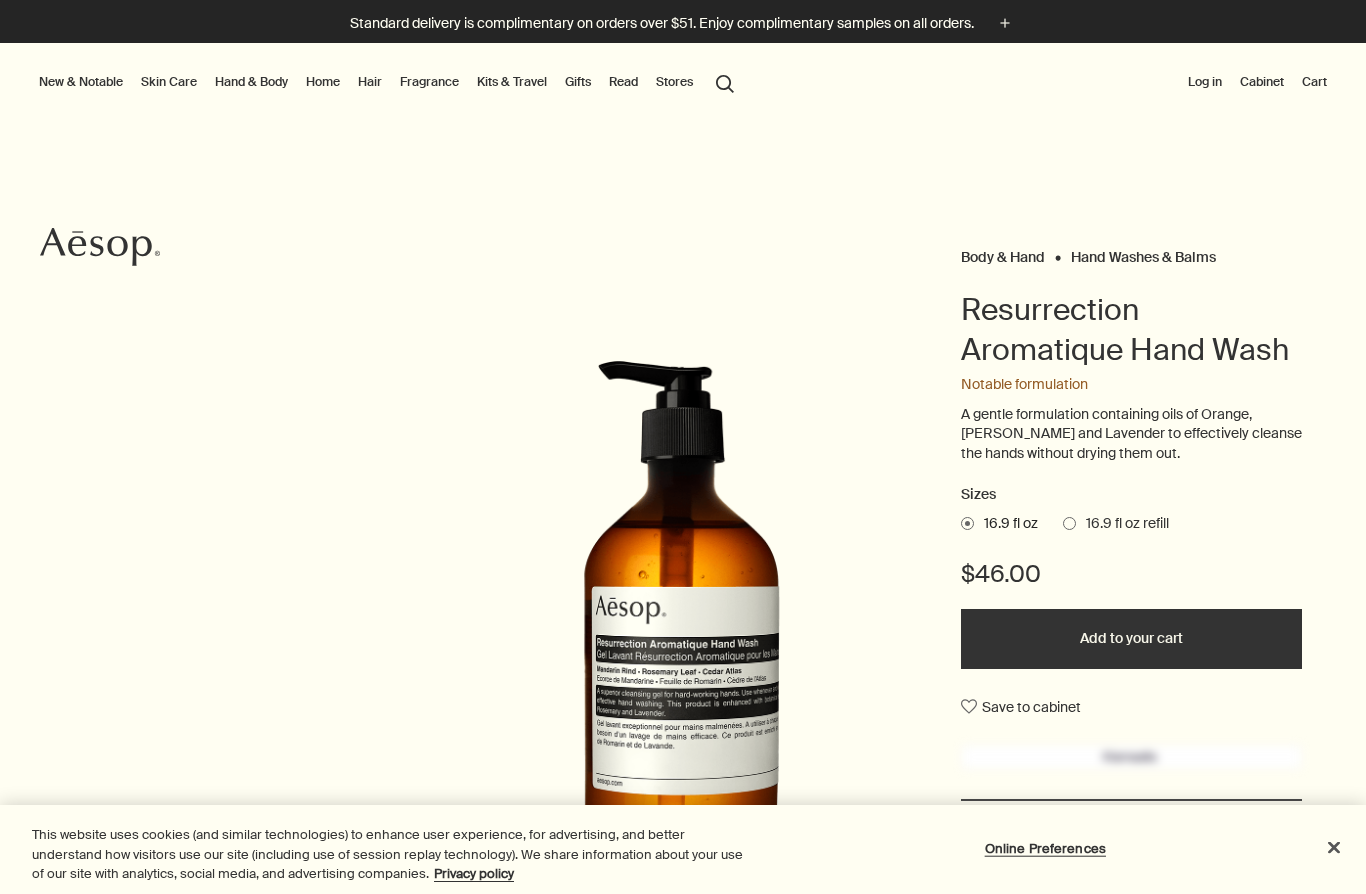 scroll, scrollTop: 0, scrollLeft: 0, axis: both 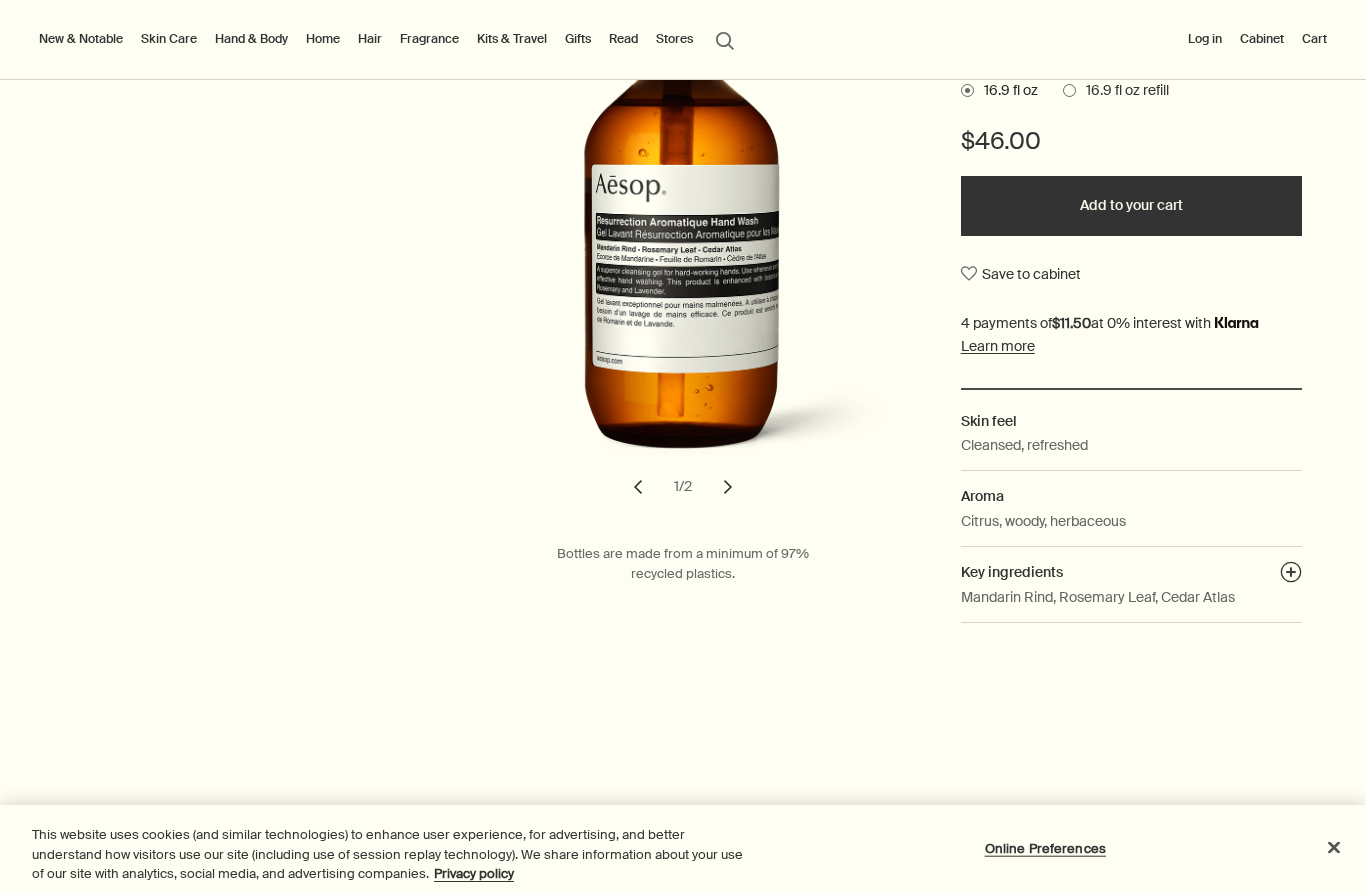 click on "Citrus, woody, herbaceous" at bounding box center (1132, 528) 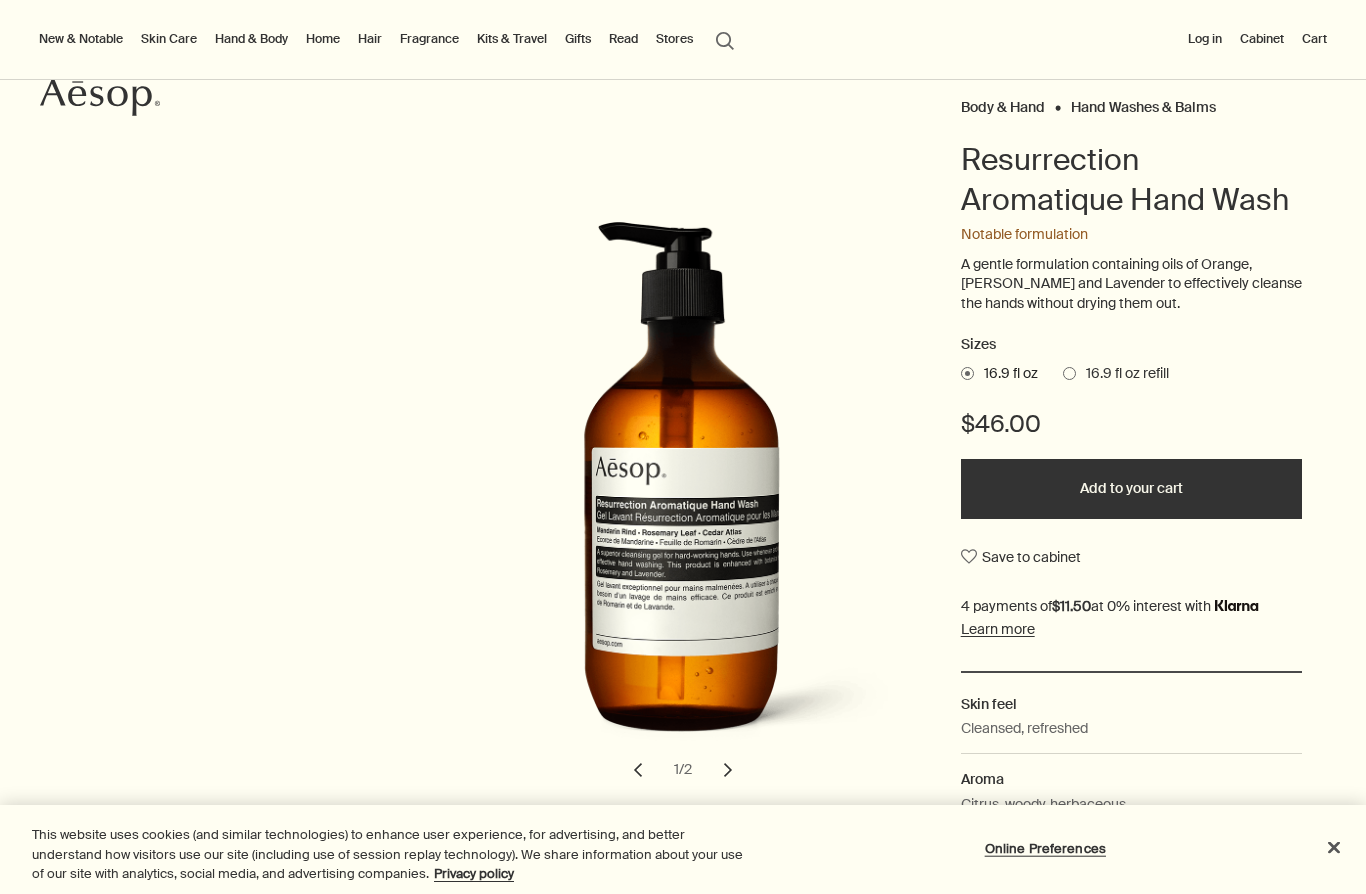 scroll, scrollTop: 136, scrollLeft: 0, axis: vertical 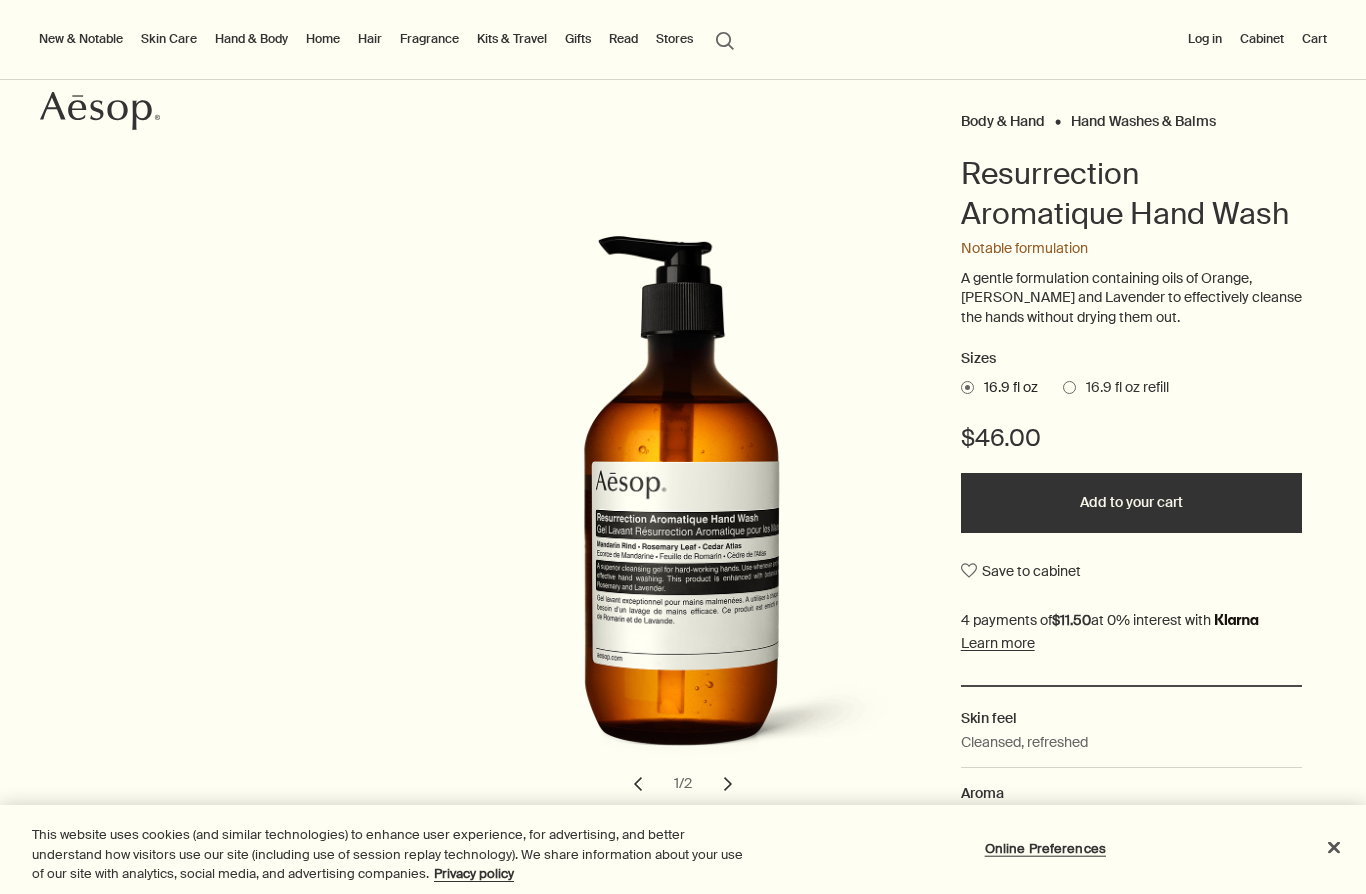 click on "Add to your cart" at bounding box center (1132, 503) 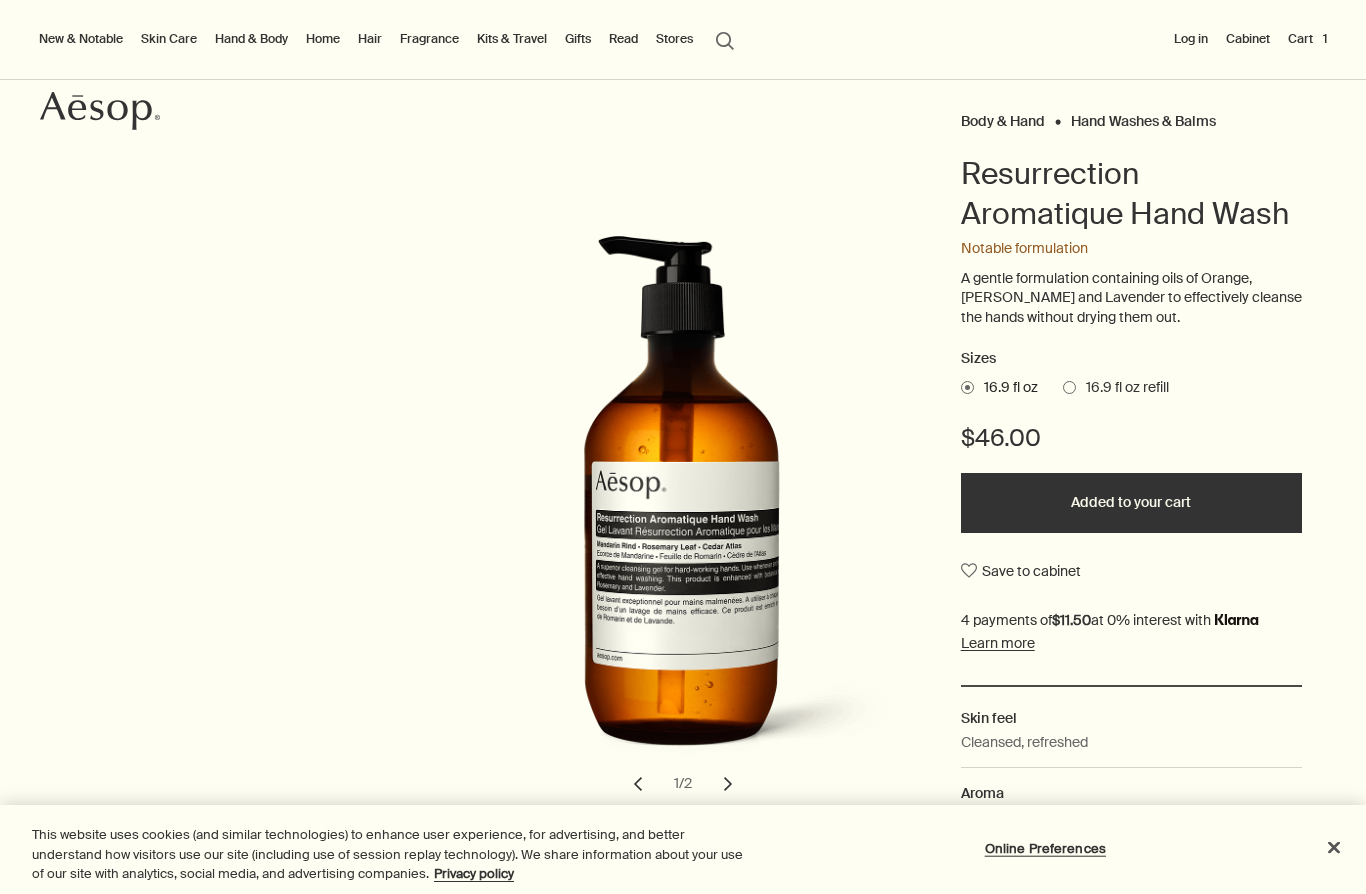 click on "Hand & Body" at bounding box center (251, 39) 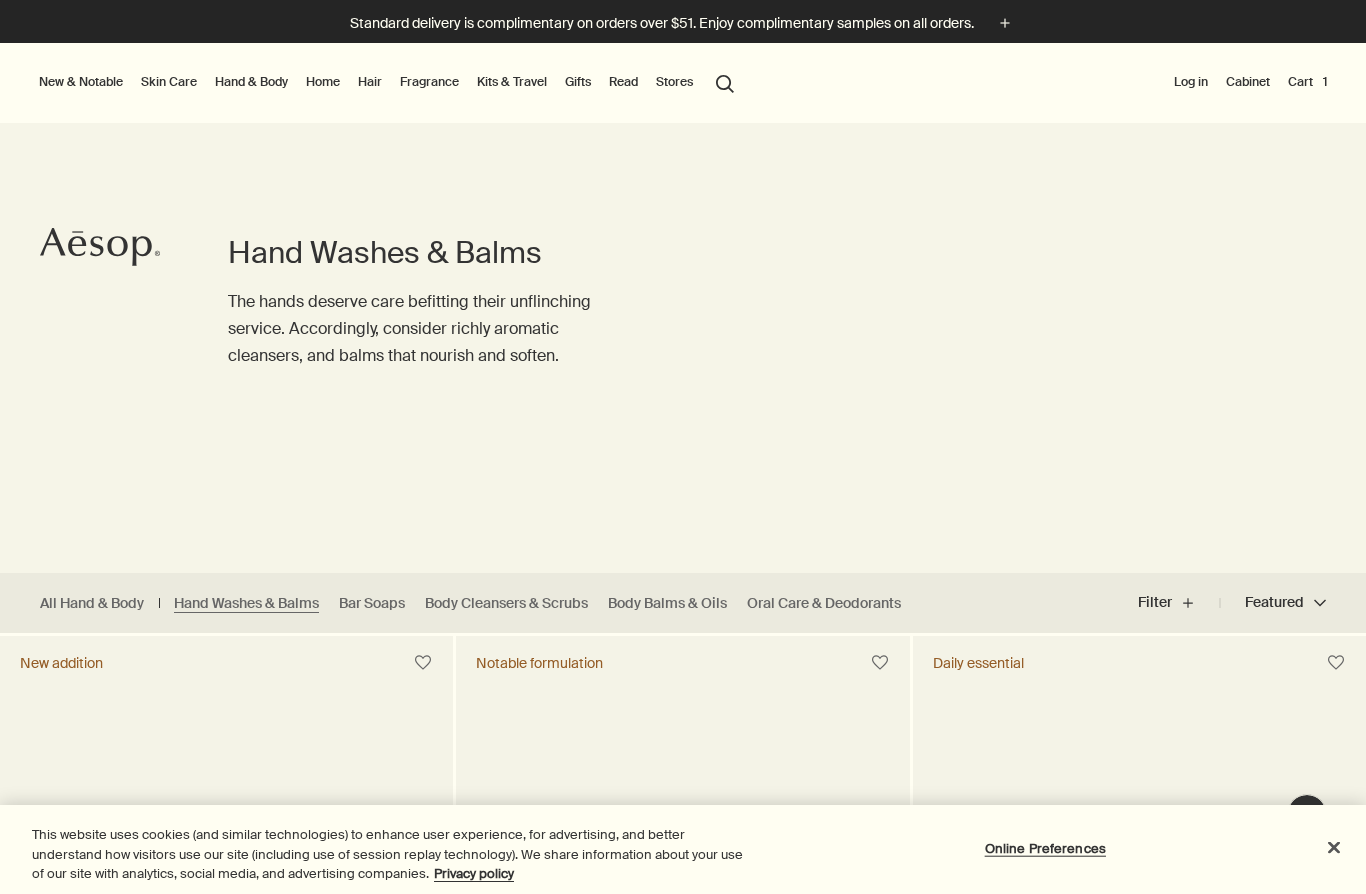 scroll, scrollTop: 0, scrollLeft: 0, axis: both 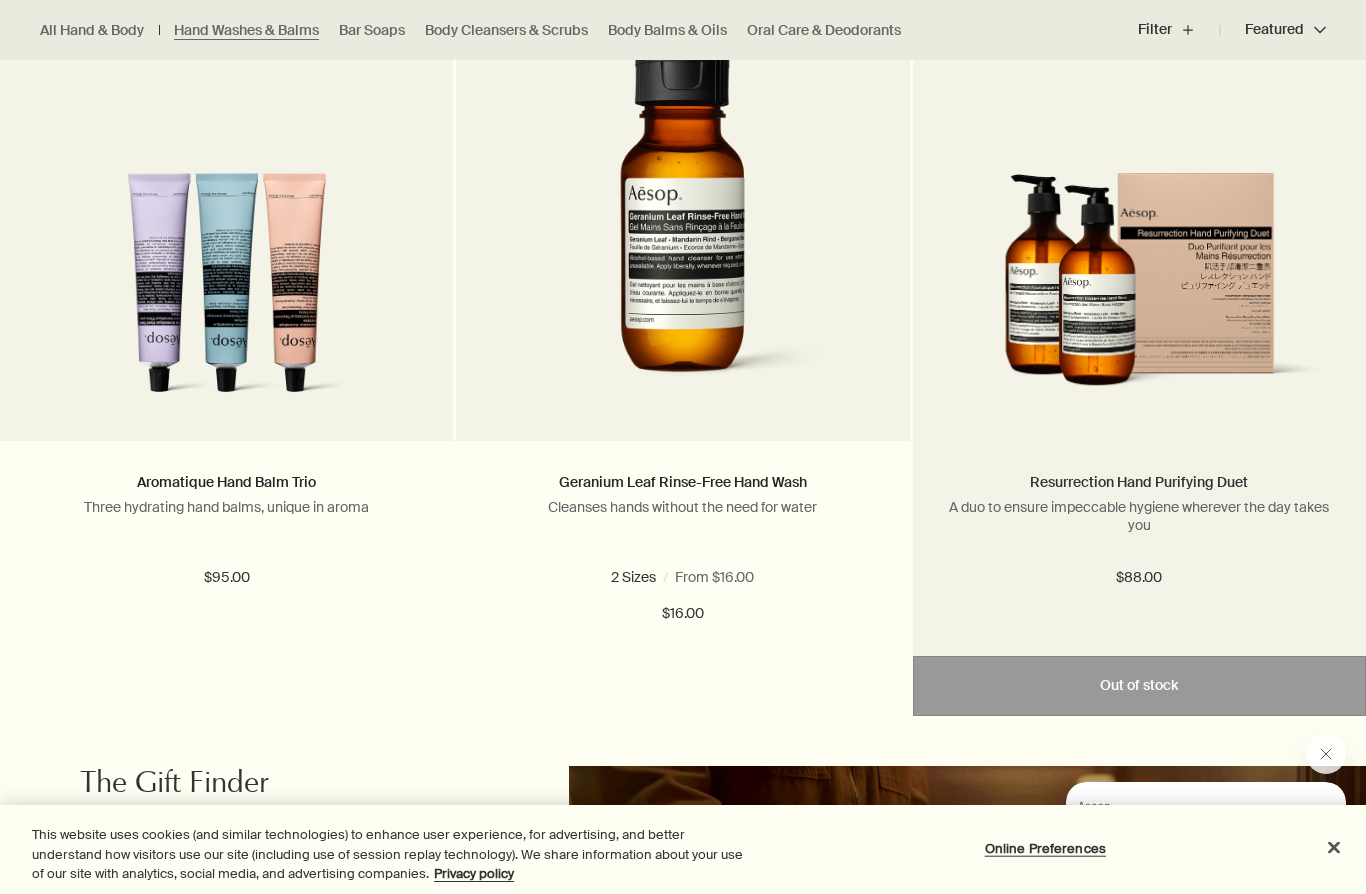 click on "Resurrection Hand Purifying Duet" at bounding box center (1139, 482) 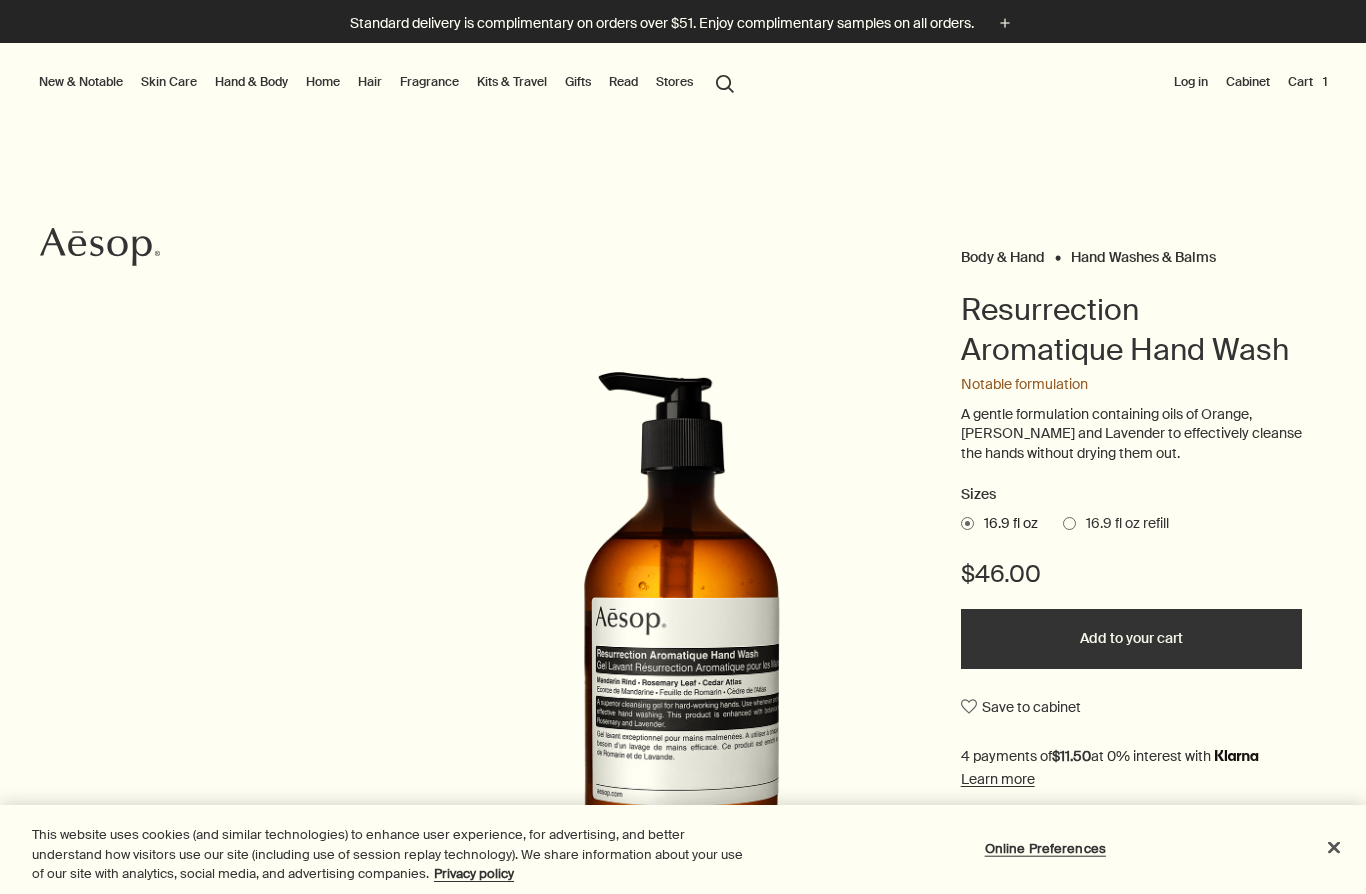scroll, scrollTop: 0, scrollLeft: 0, axis: both 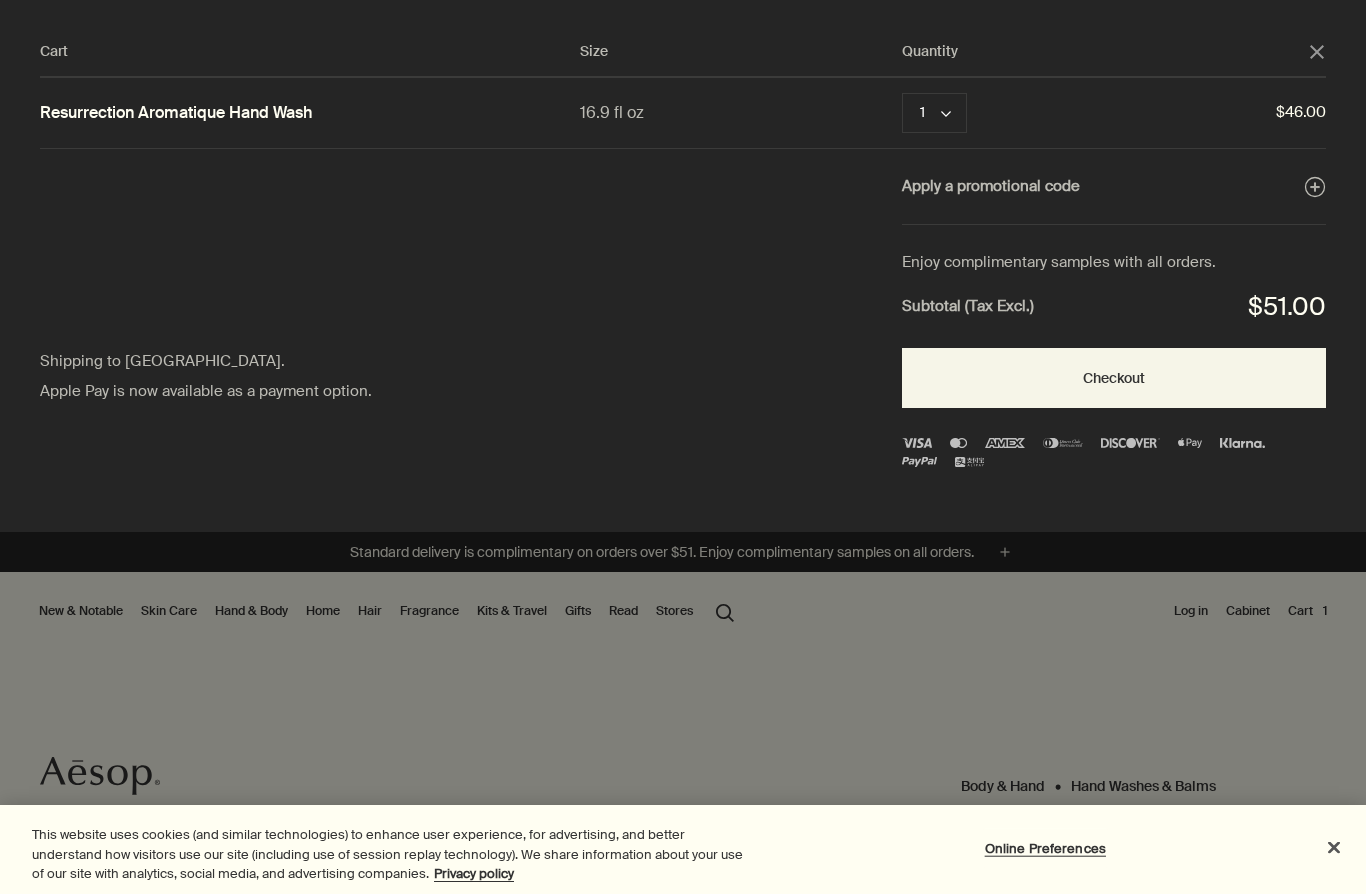 click at bounding box center (683, 447) 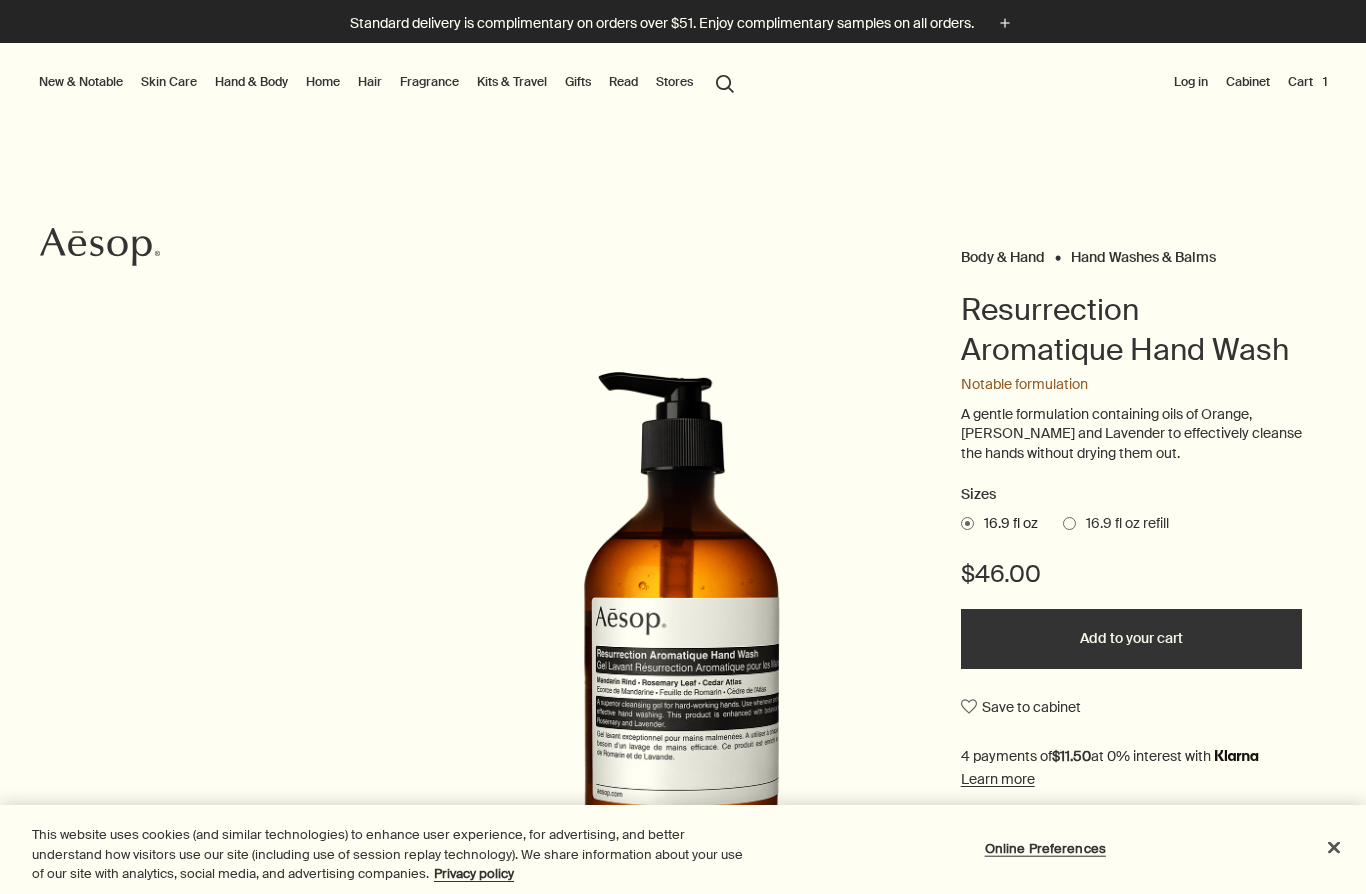 click on "Fragrance" at bounding box center (429, 82) 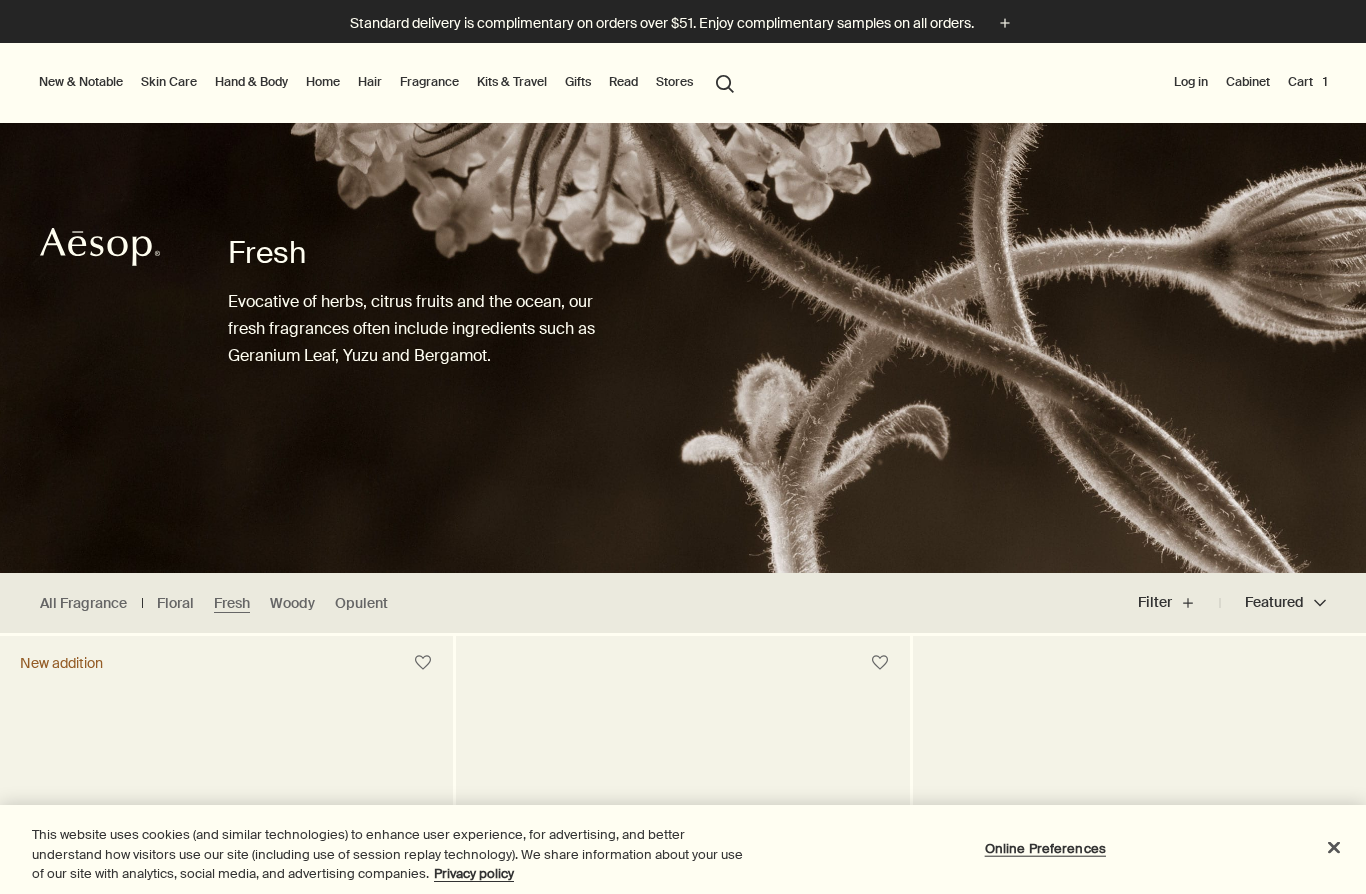 scroll, scrollTop: 0, scrollLeft: 0, axis: both 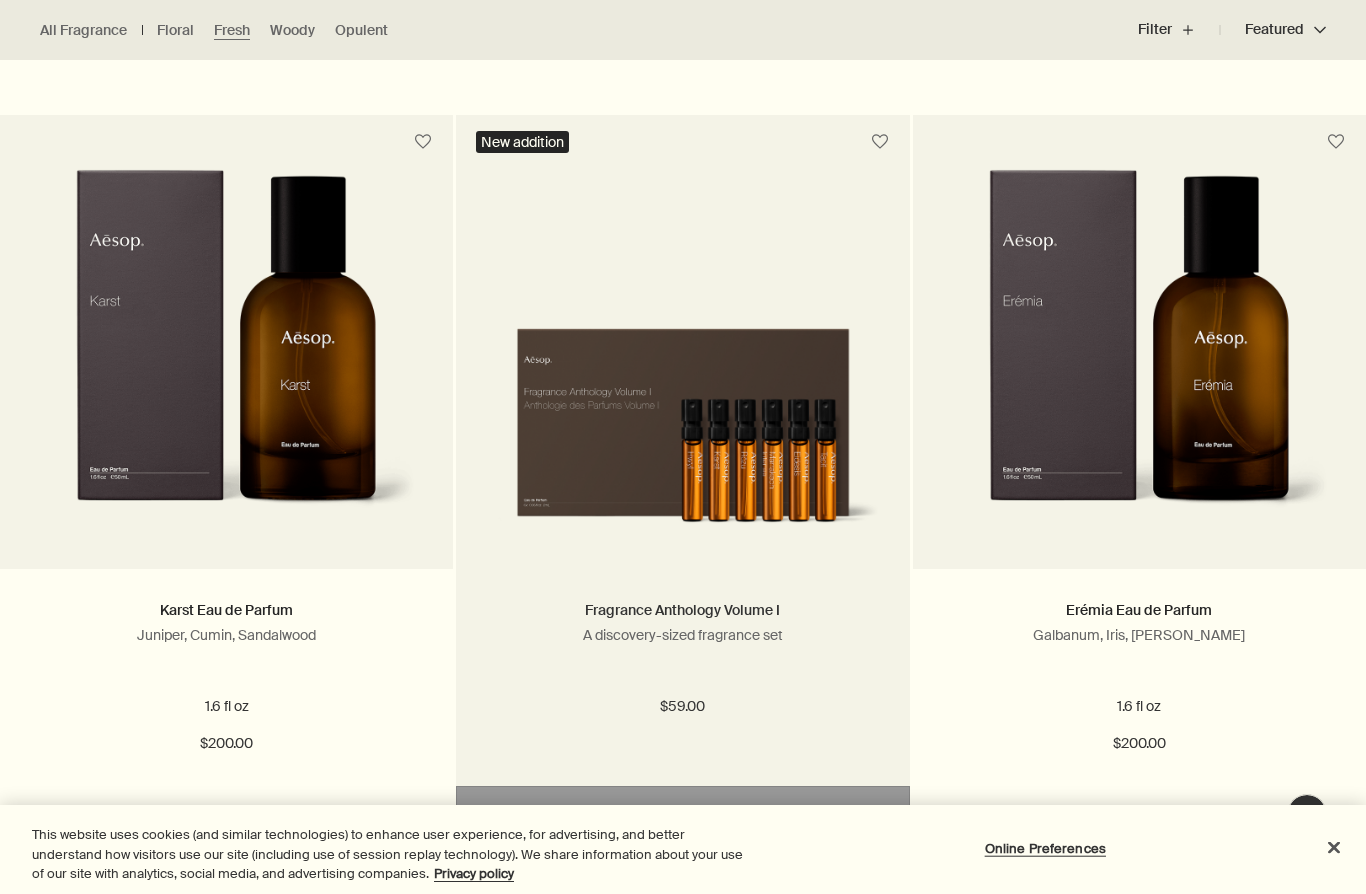 click on "Fragrance Anthology Volume I" at bounding box center [682, 610] 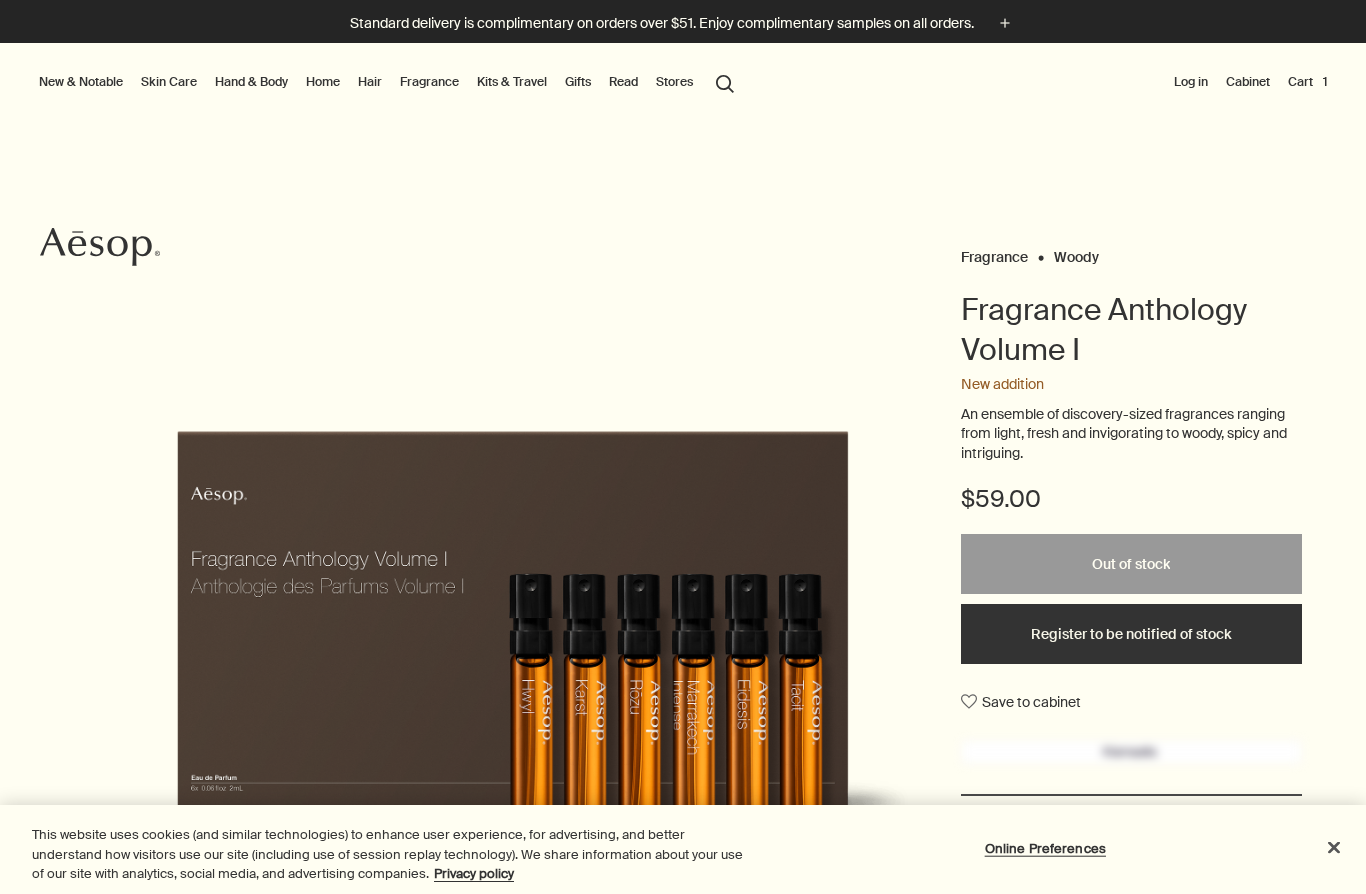 scroll, scrollTop: 0, scrollLeft: 0, axis: both 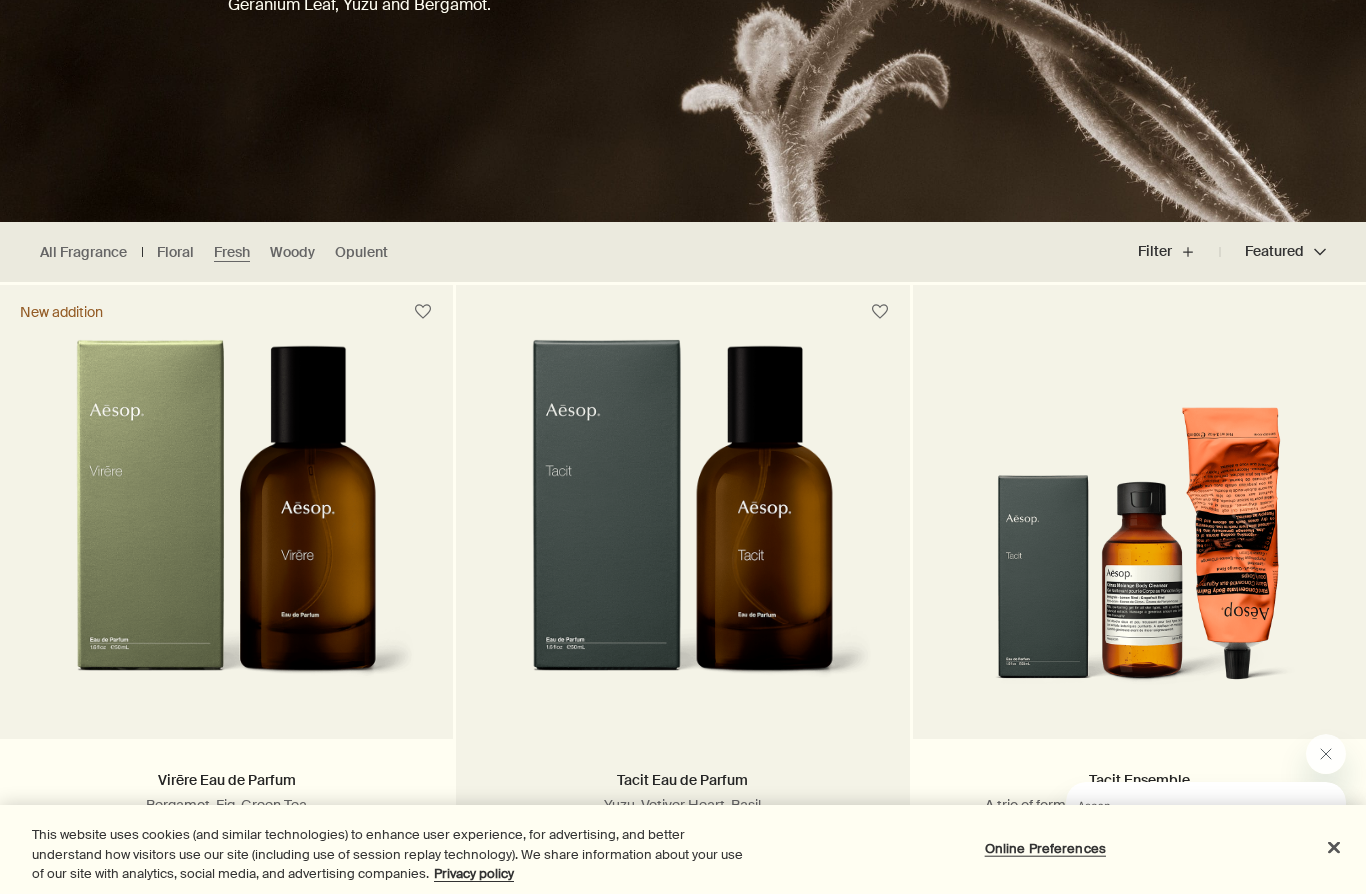 click at bounding box center [682, 524] 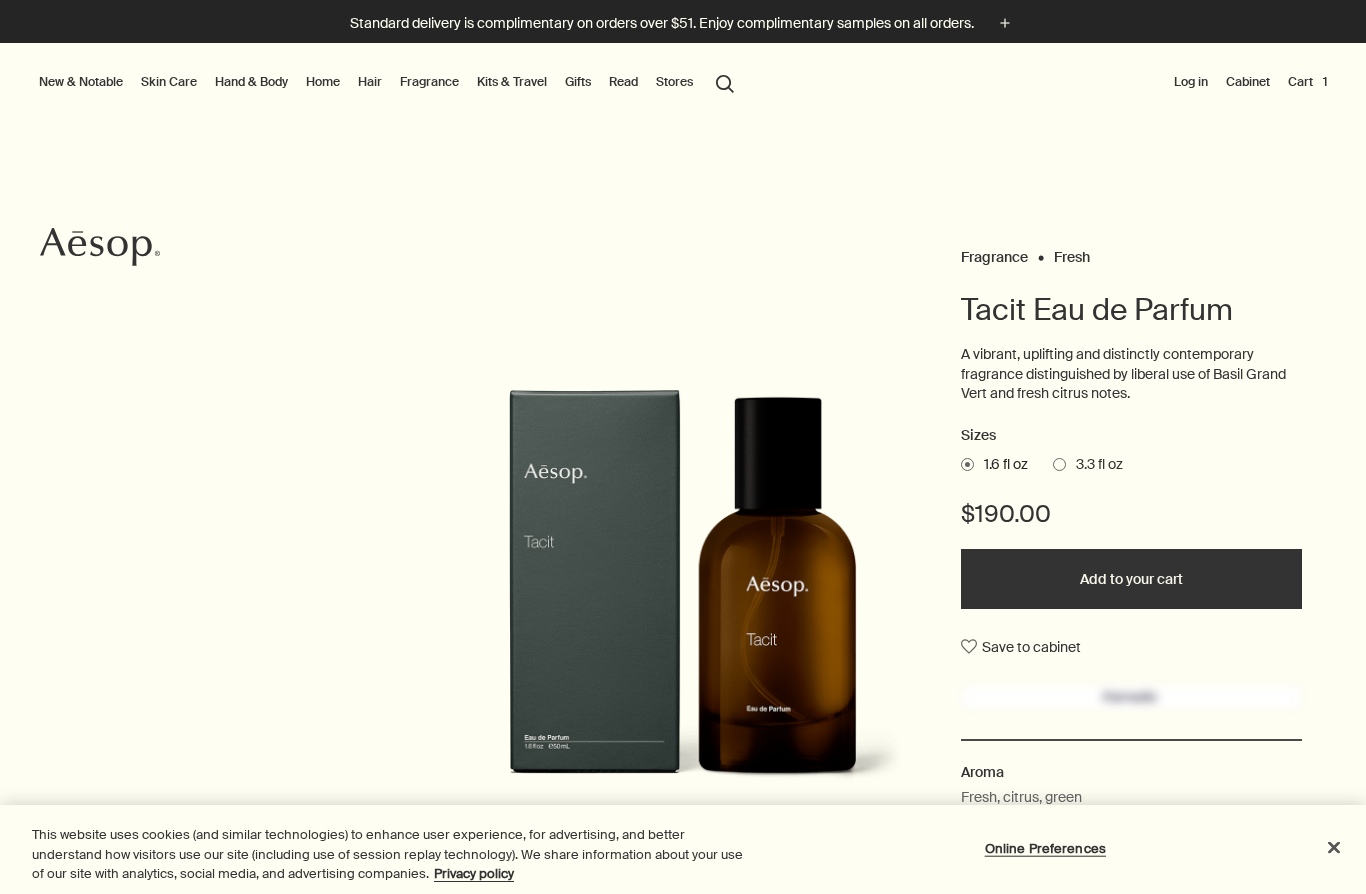 scroll, scrollTop: 0, scrollLeft: 0, axis: both 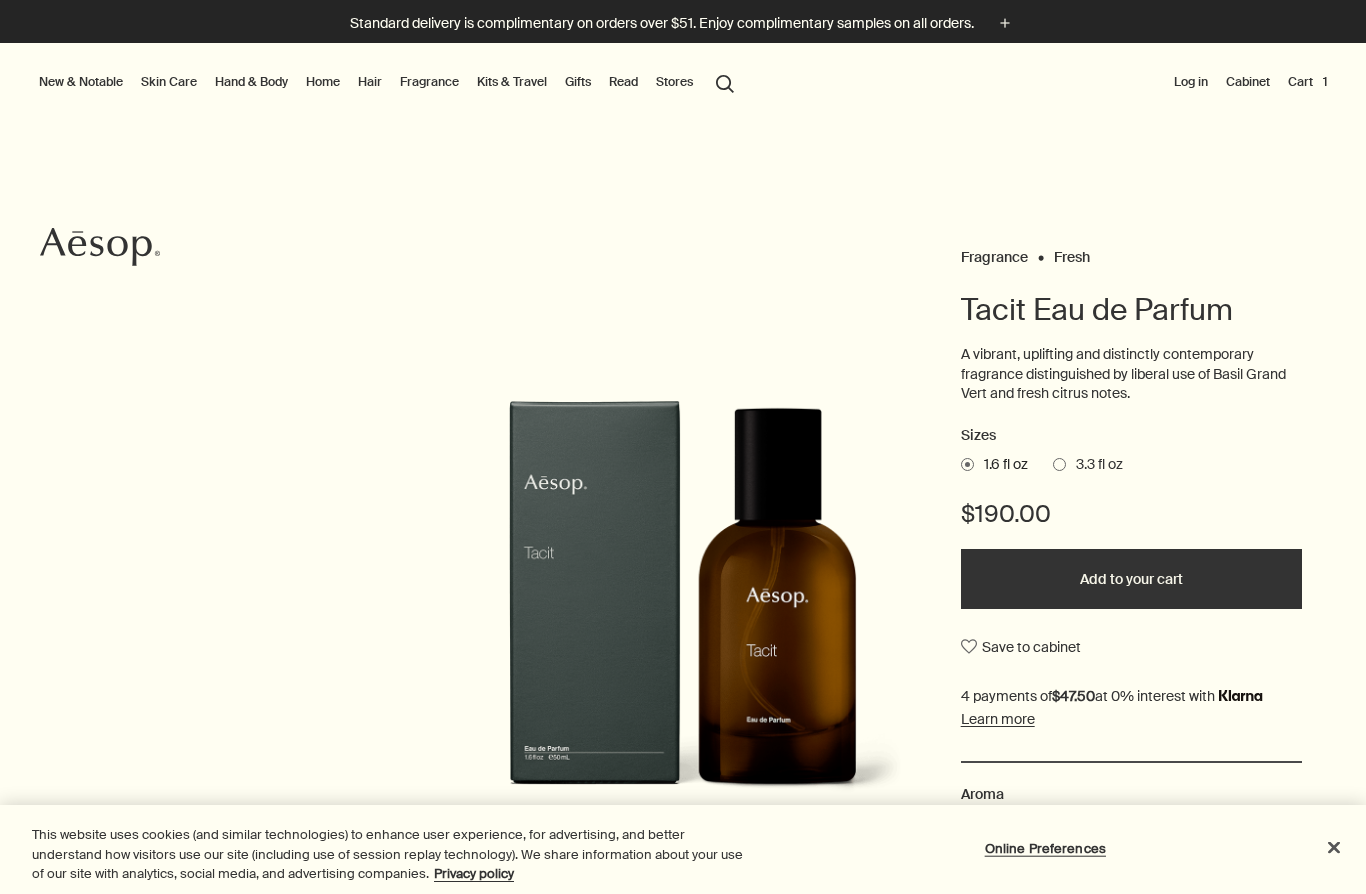 click on "Home" at bounding box center [323, 82] 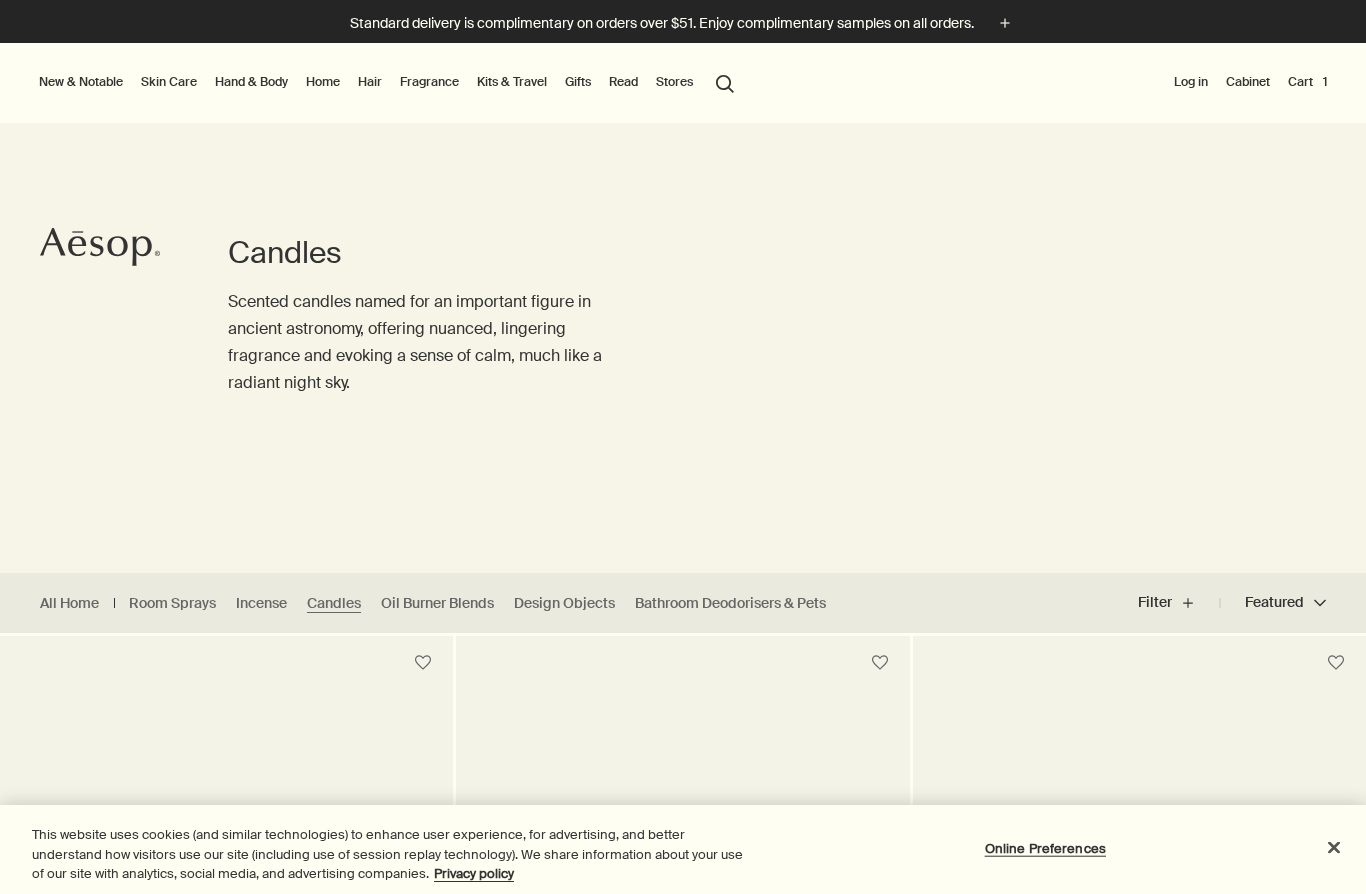 scroll, scrollTop: 0, scrollLeft: 0, axis: both 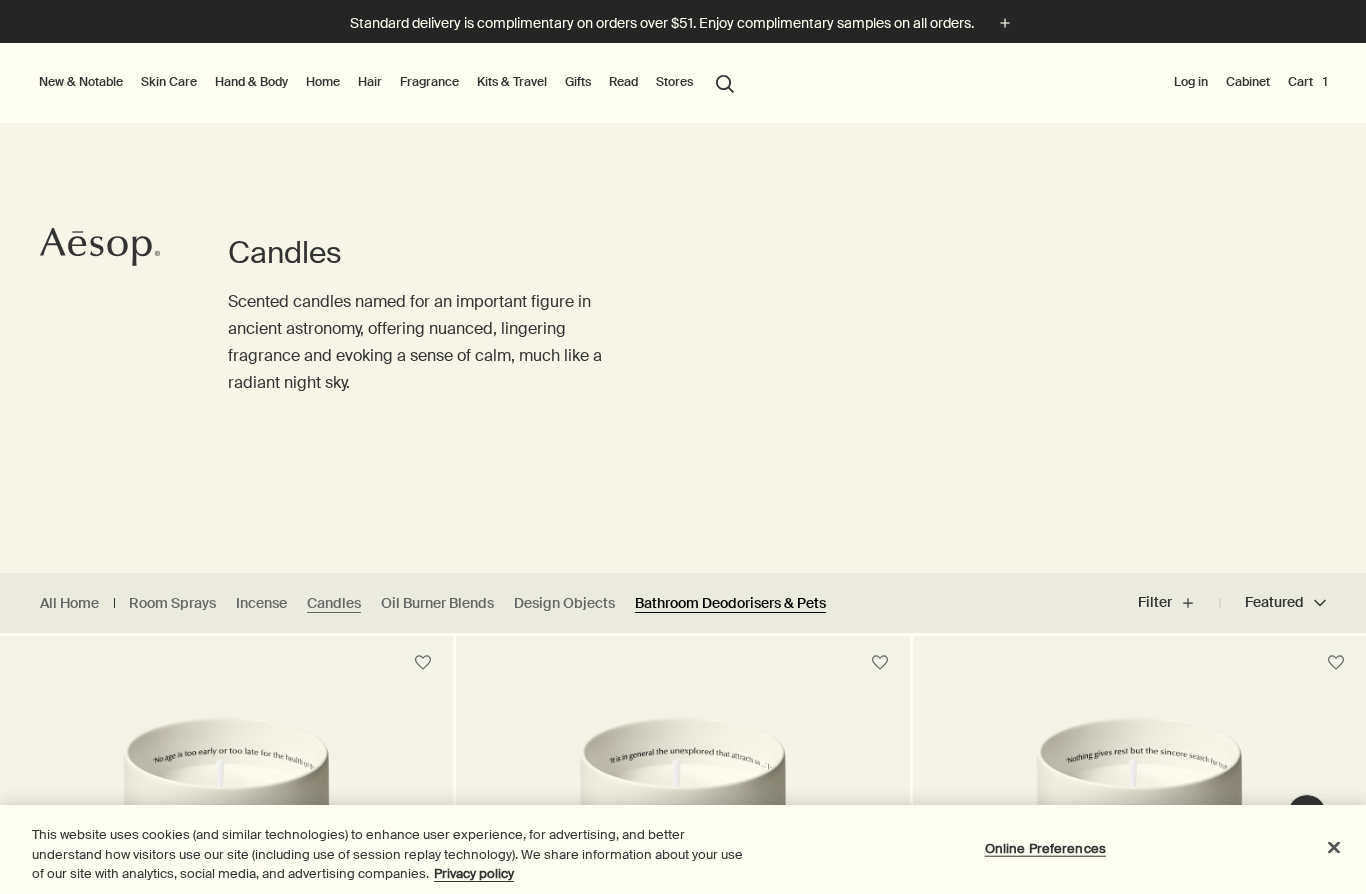 click on "Bathroom Deodorisers & Pets" at bounding box center [730, 603] 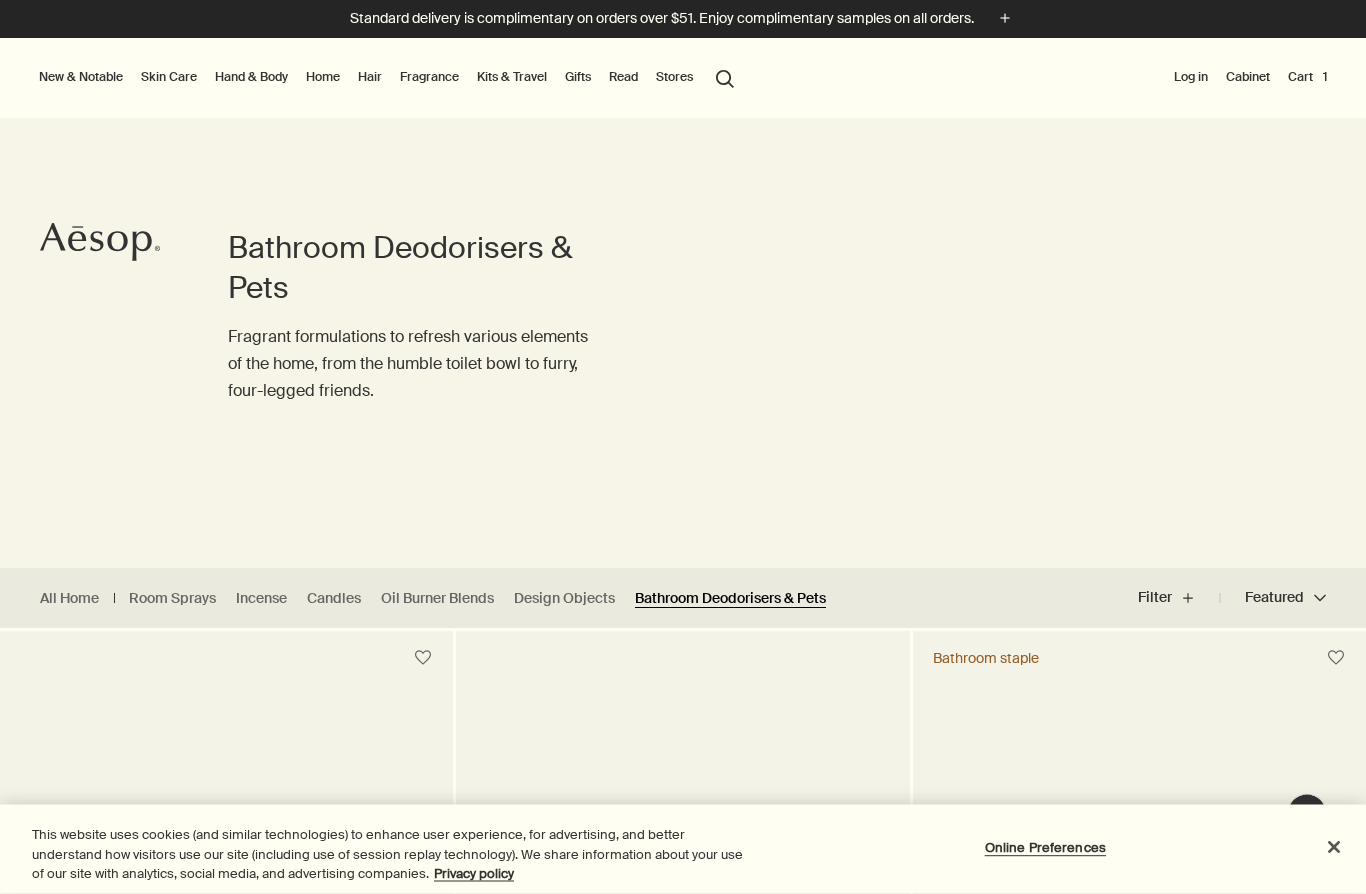scroll, scrollTop: 0, scrollLeft: 0, axis: both 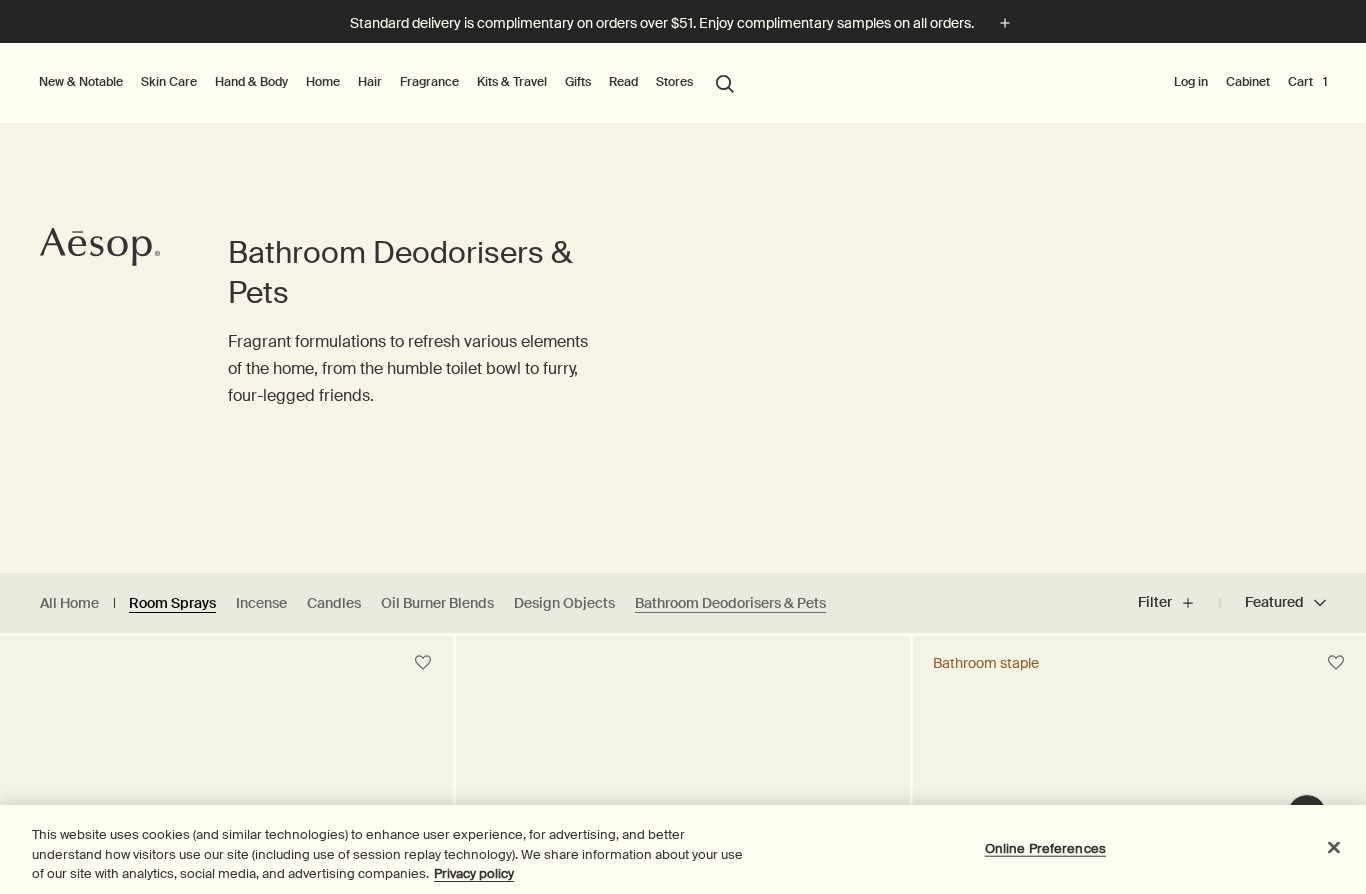 click on "Room Sprays" at bounding box center (172, 603) 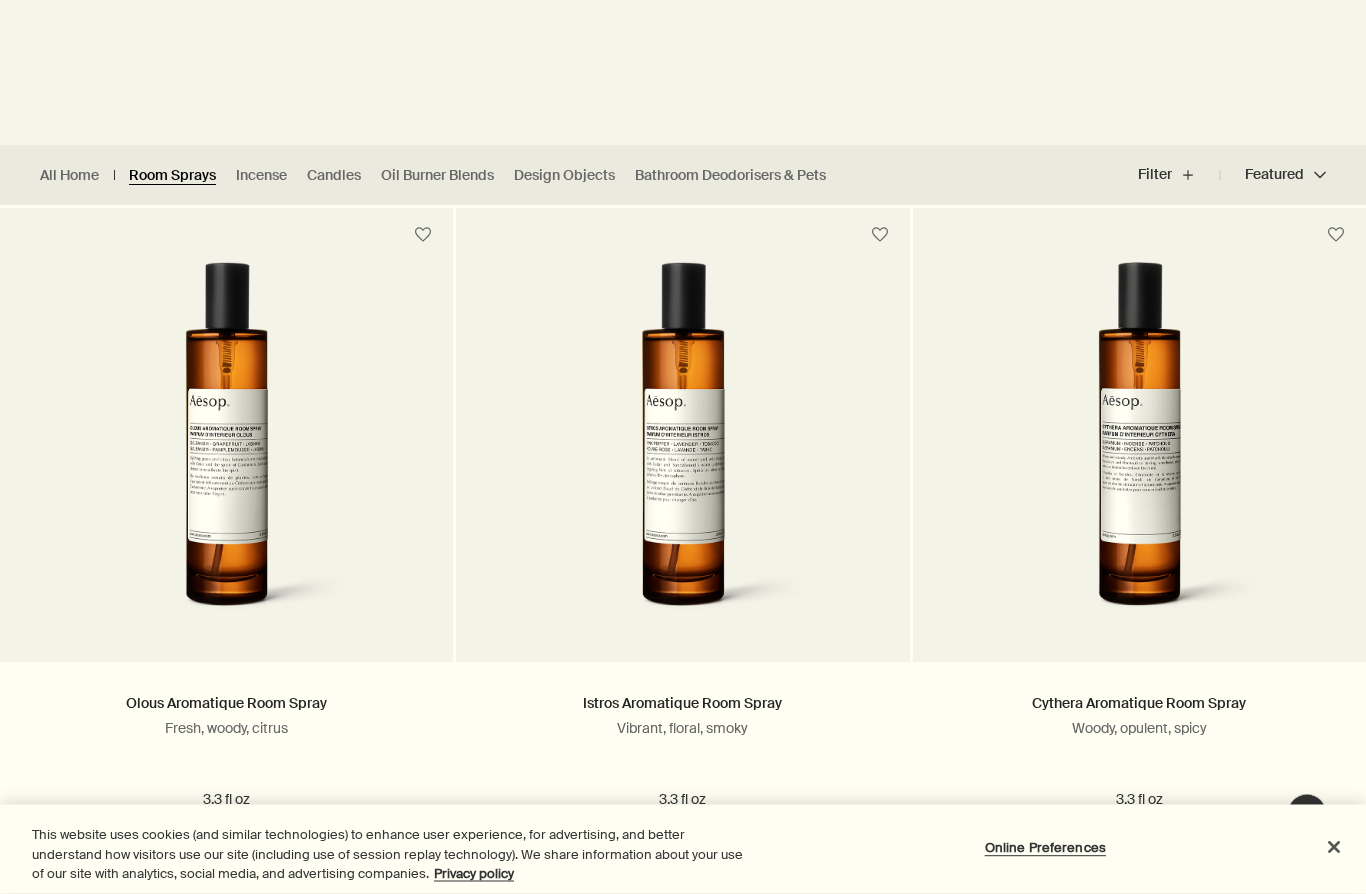 scroll, scrollTop: 428, scrollLeft: 0, axis: vertical 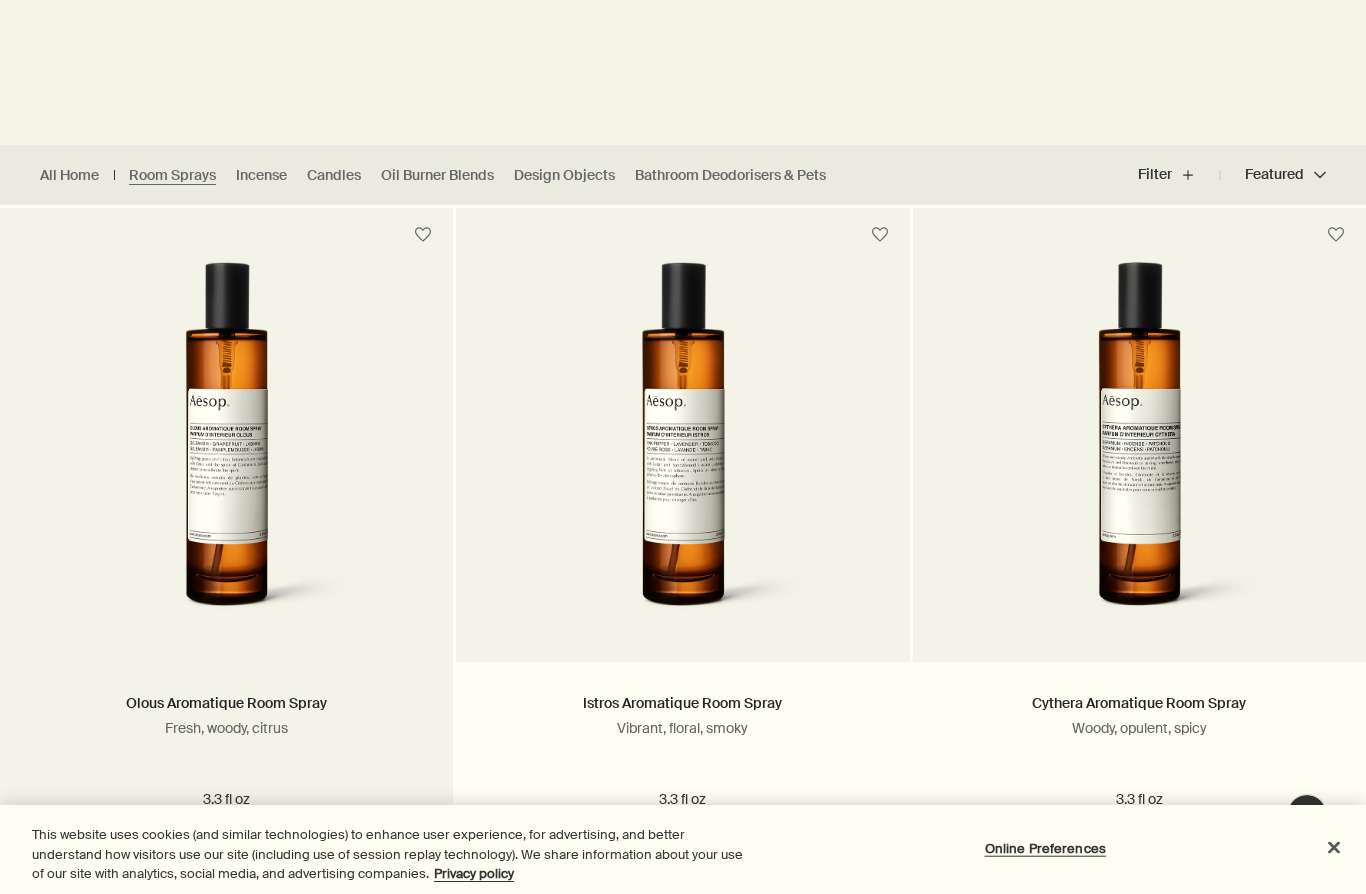 click at bounding box center [226, 447] 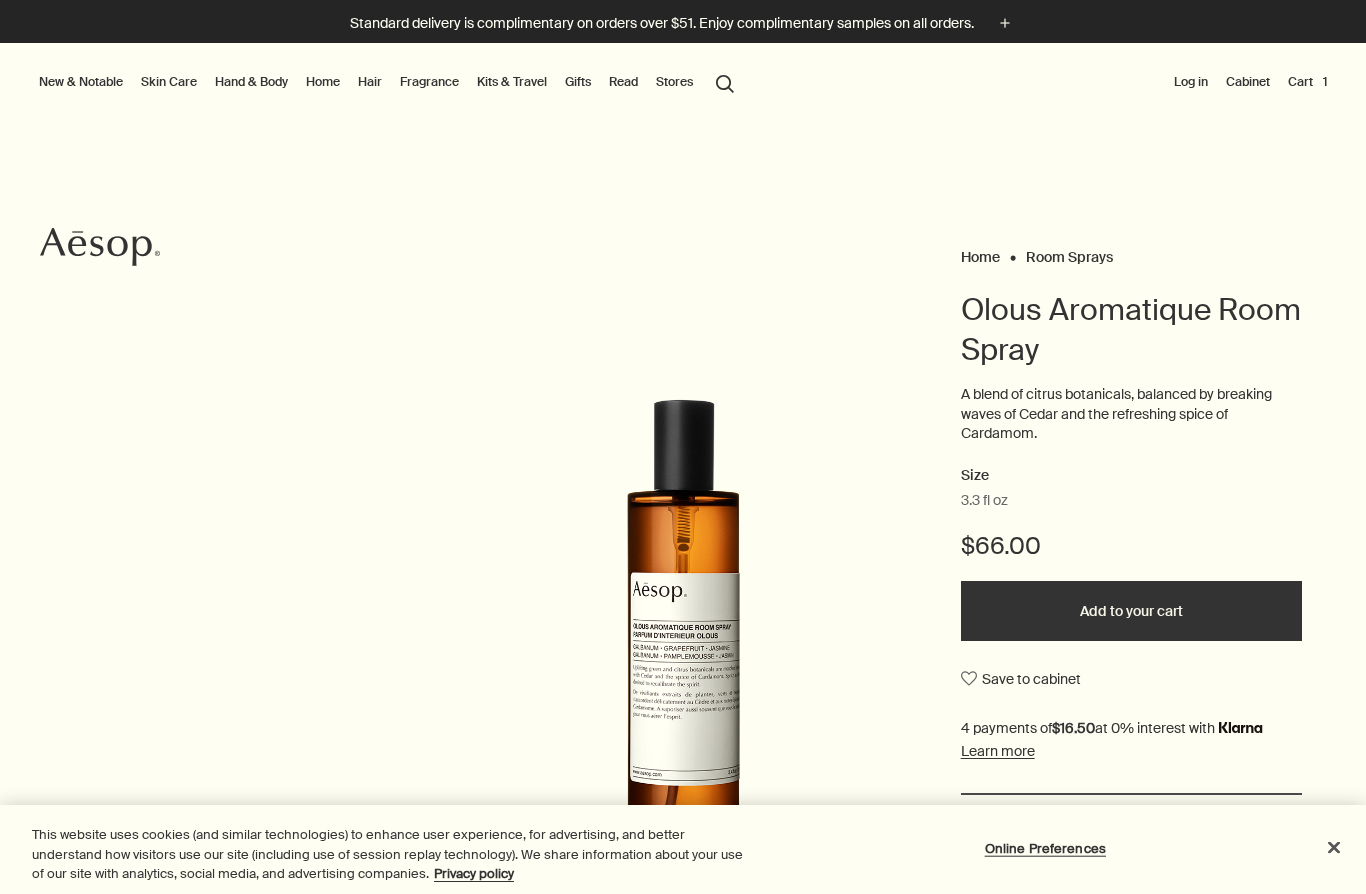scroll, scrollTop: 0, scrollLeft: 0, axis: both 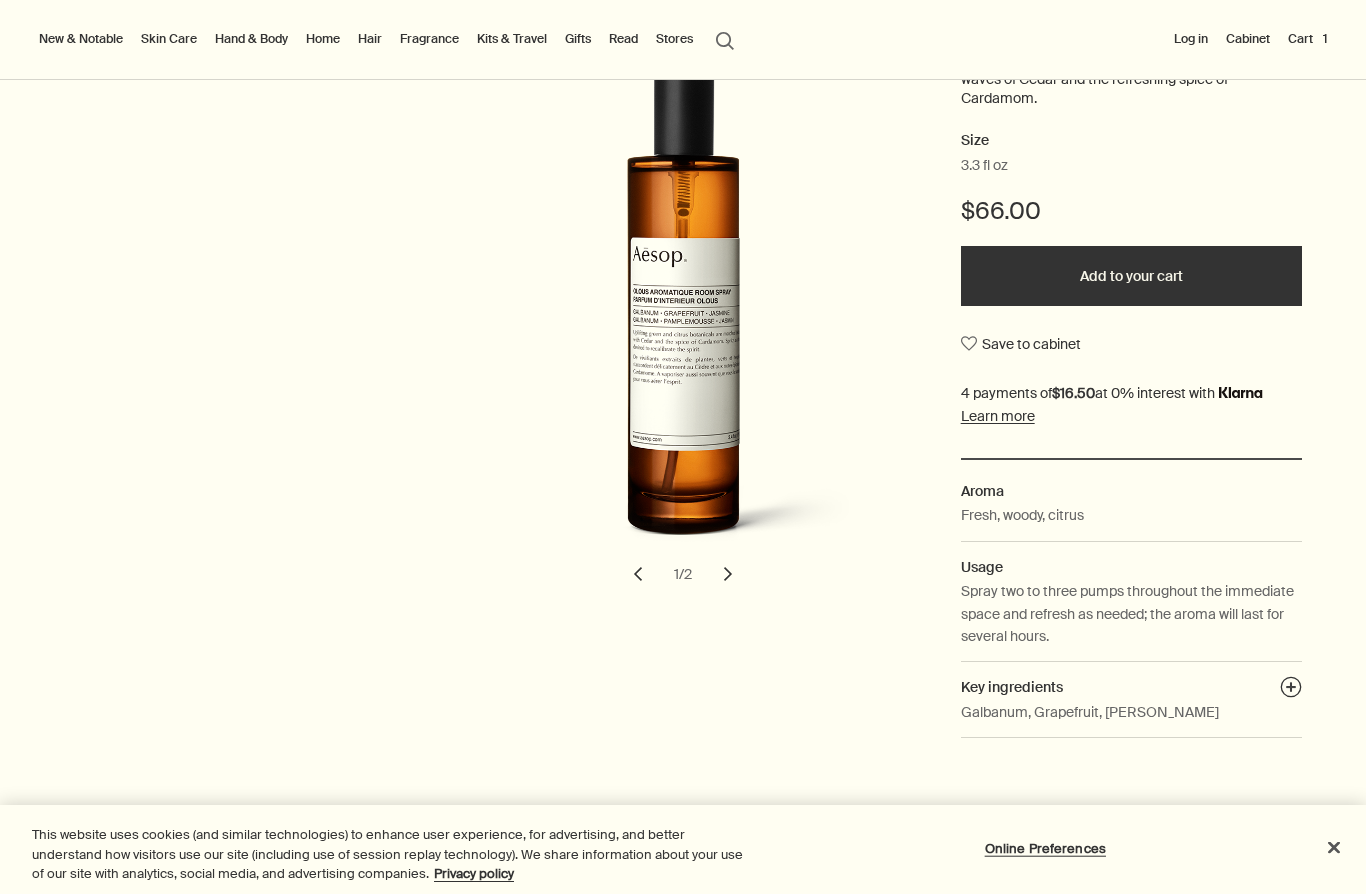 click on "chevron" at bounding box center [728, 574] 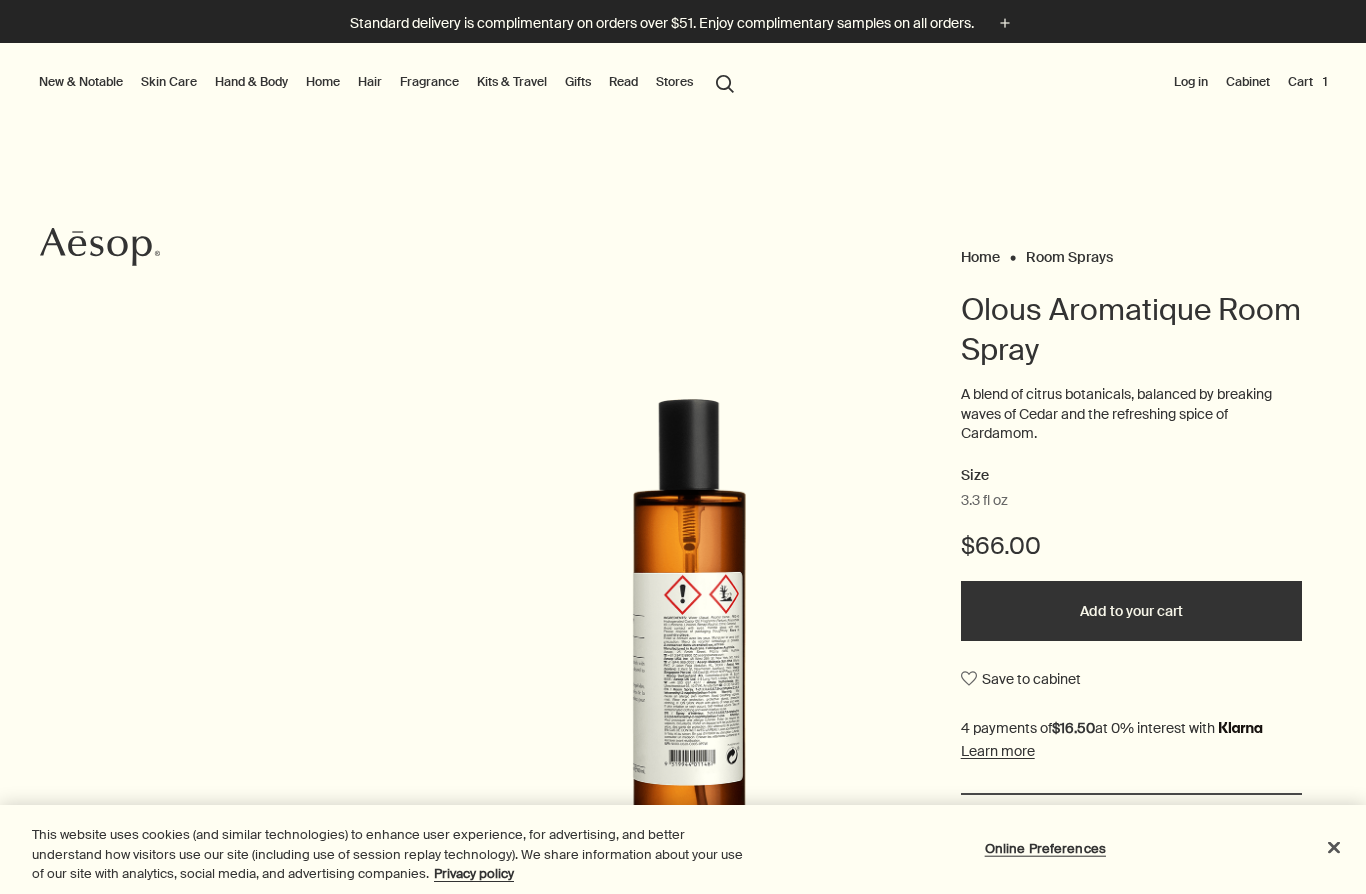 scroll, scrollTop: 0, scrollLeft: 0, axis: both 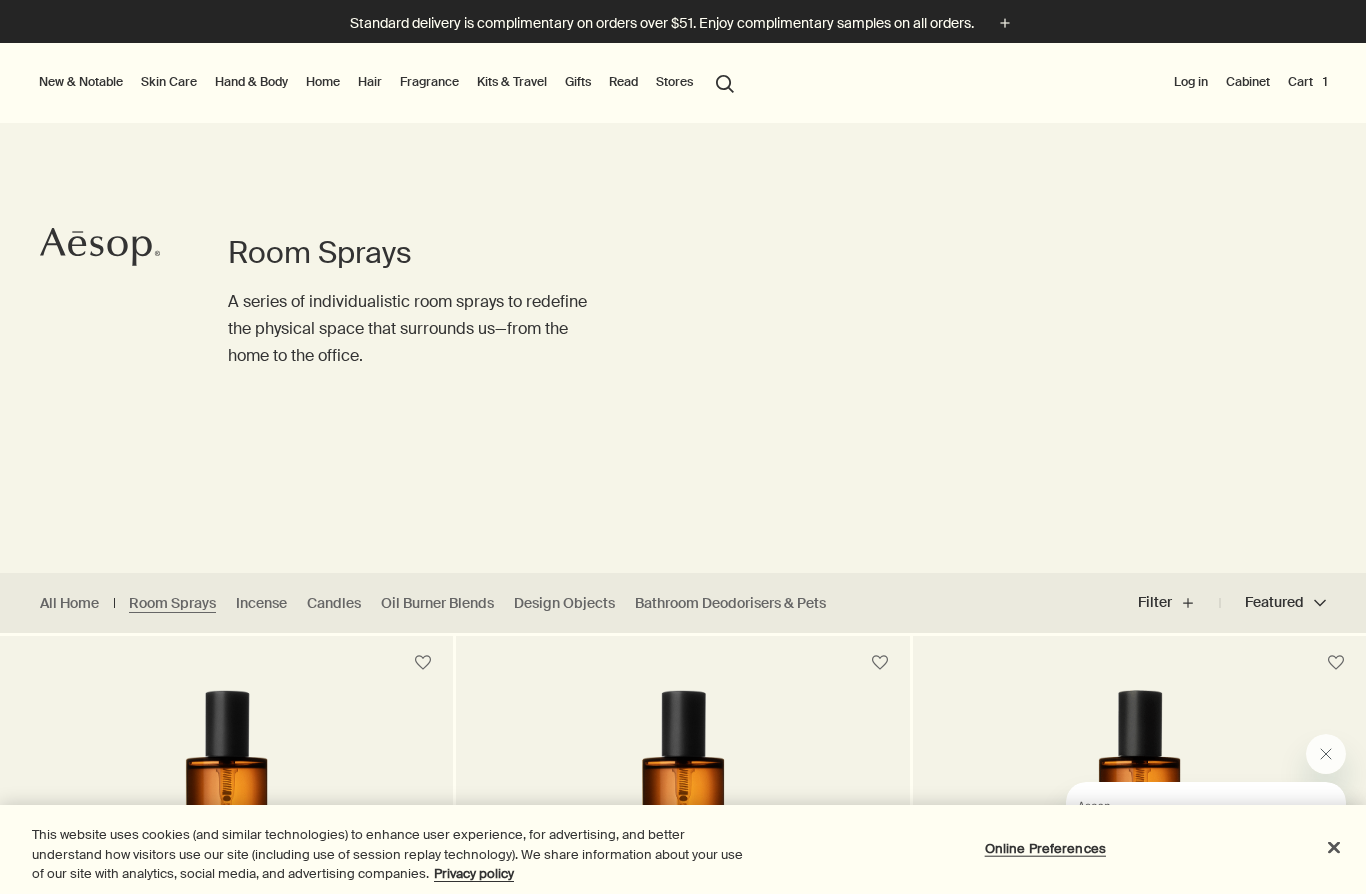 click on "Hair" at bounding box center [370, 82] 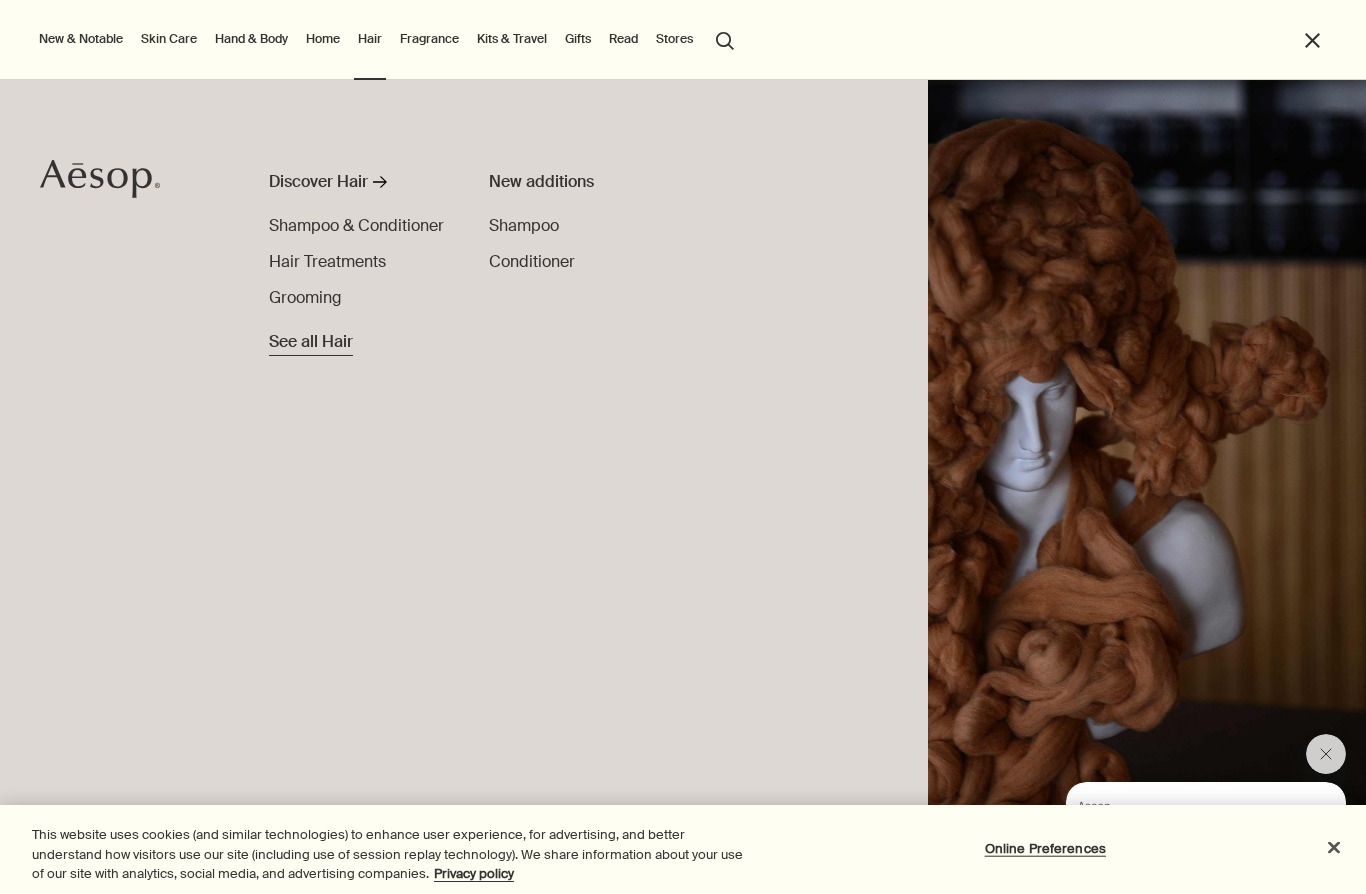 click on "See all Hair" at bounding box center (311, 342) 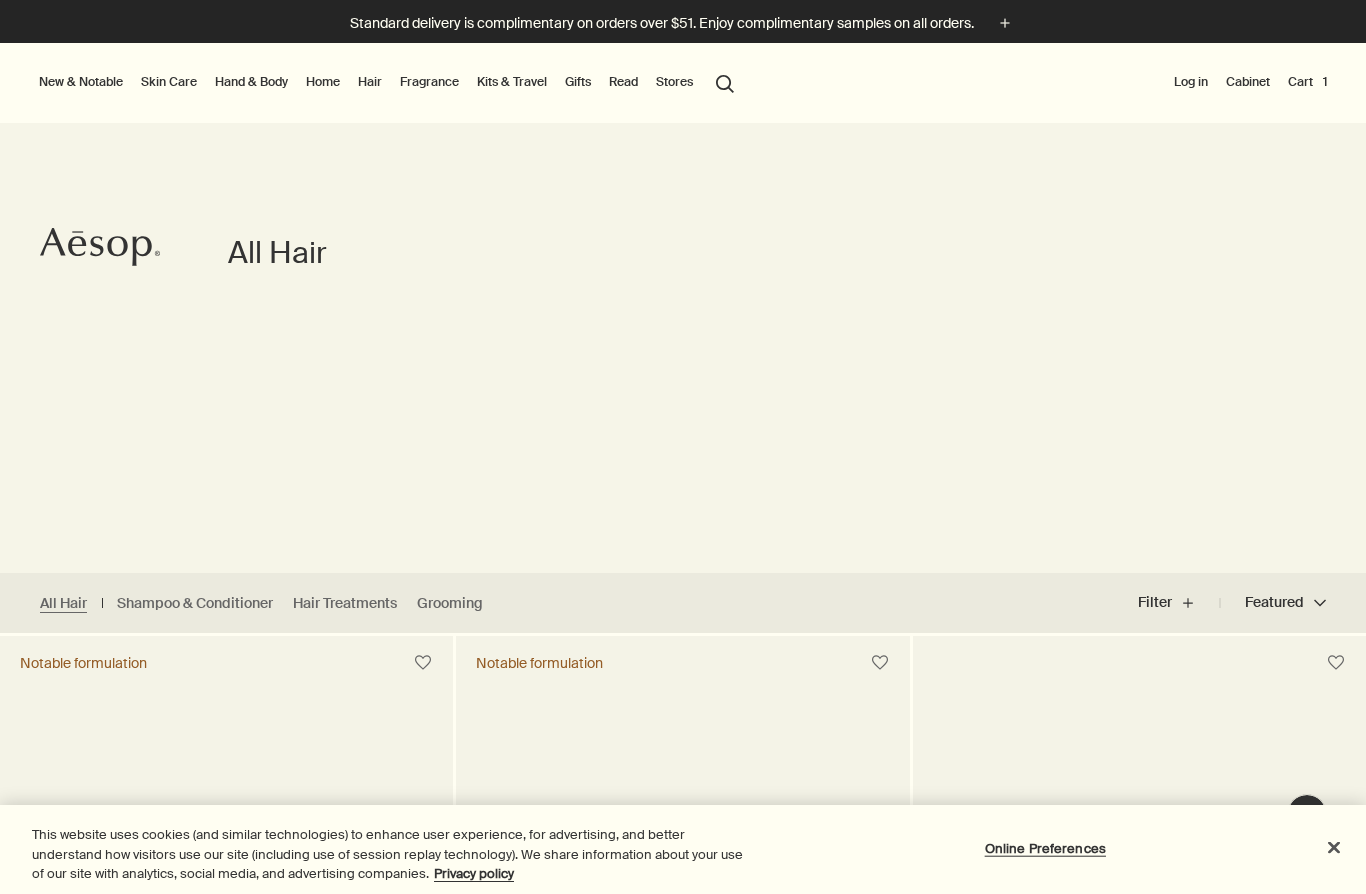 scroll, scrollTop: 0, scrollLeft: 0, axis: both 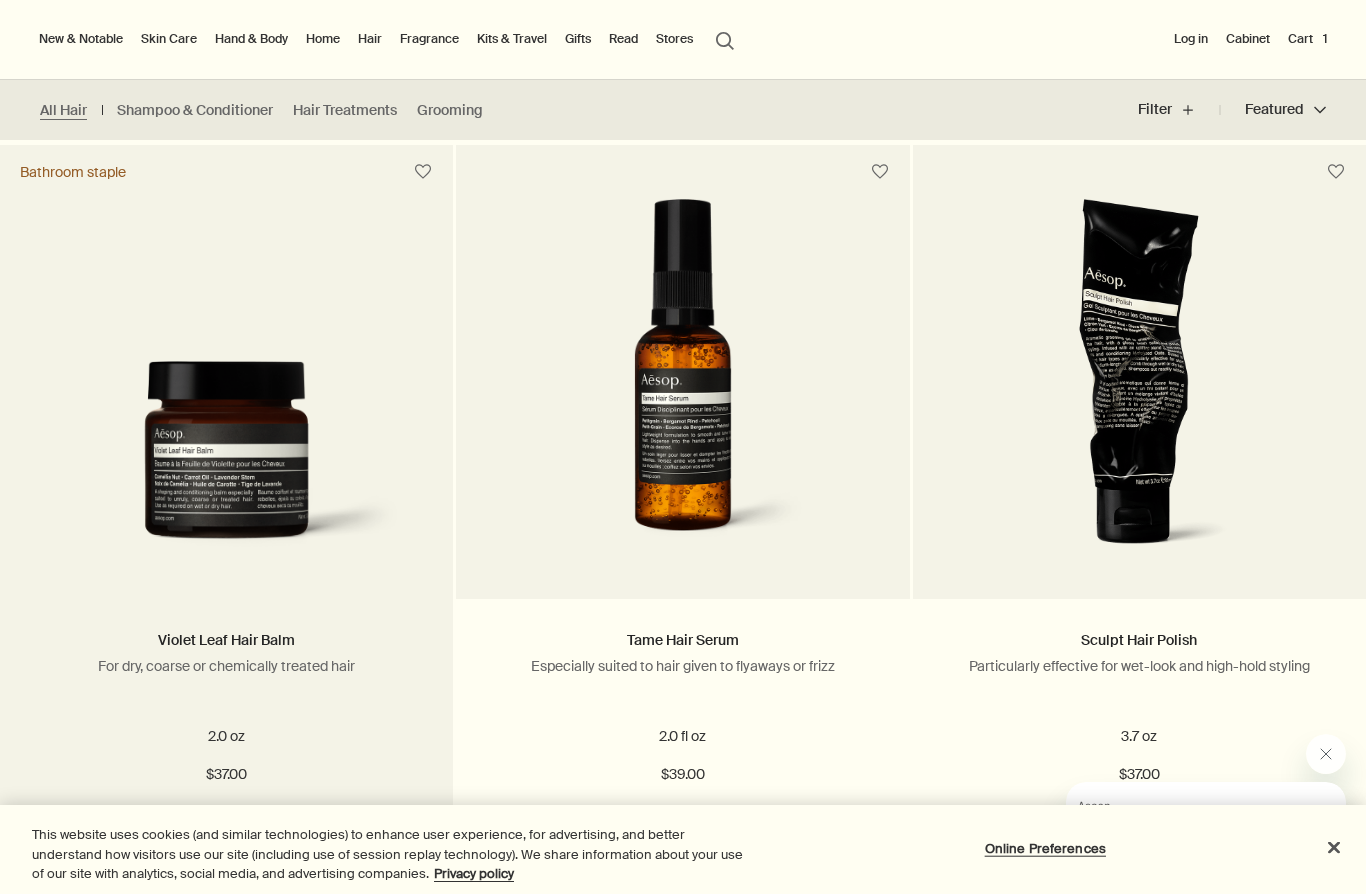 click at bounding box center (226, 465) 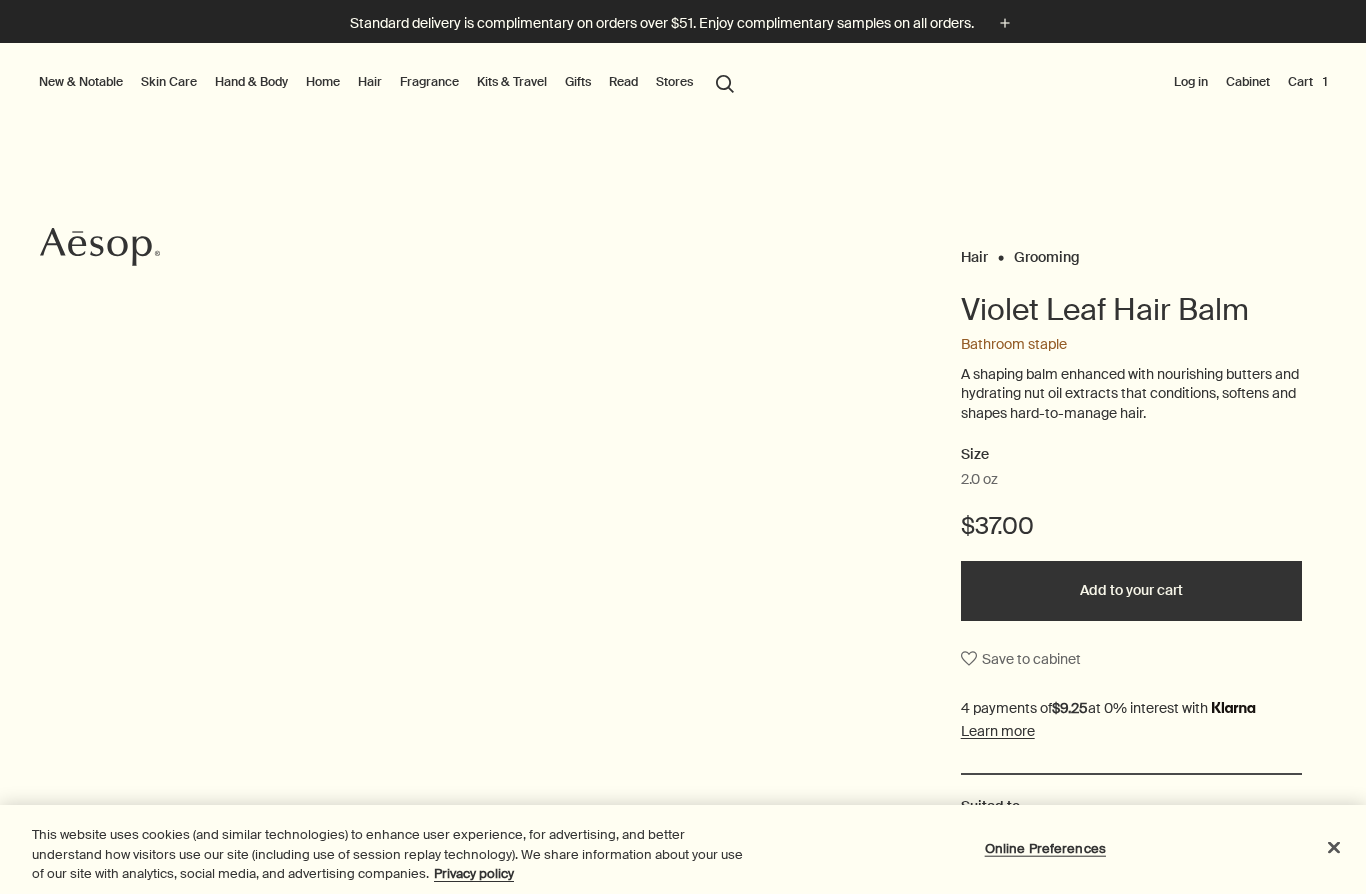 scroll, scrollTop: 0, scrollLeft: 0, axis: both 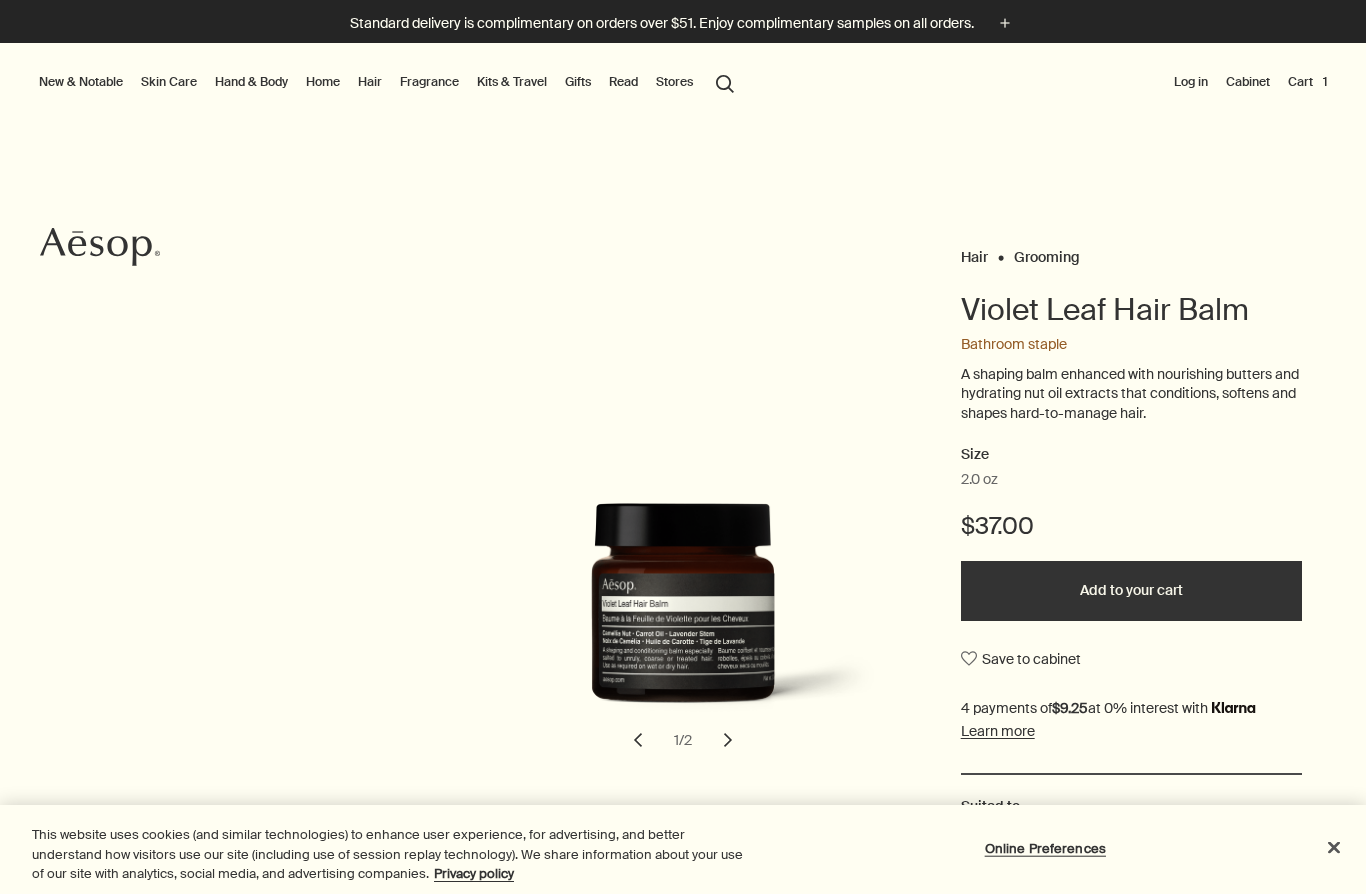 click on "chevron" at bounding box center (728, 740) 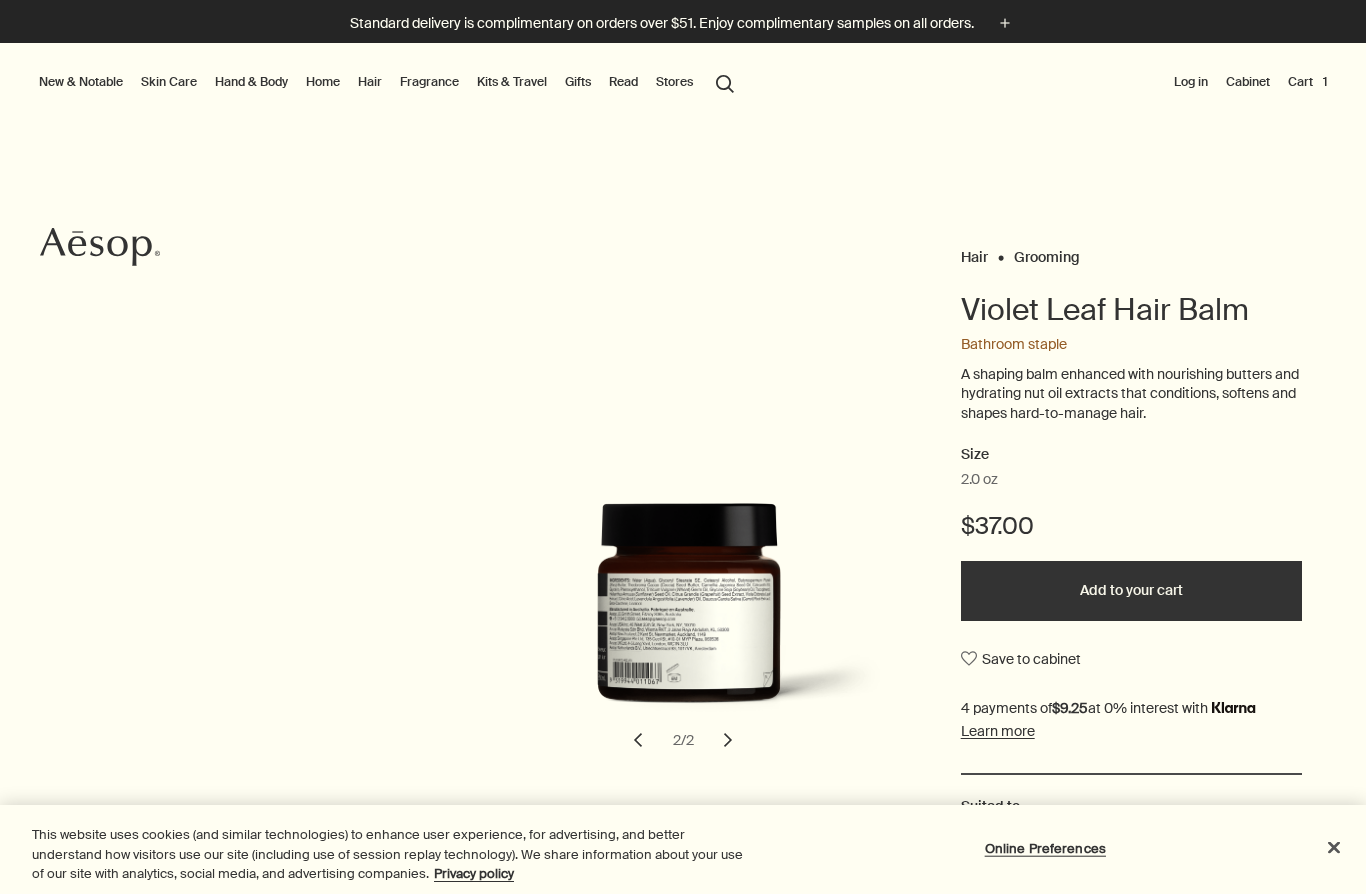scroll, scrollTop: 0, scrollLeft: 0, axis: both 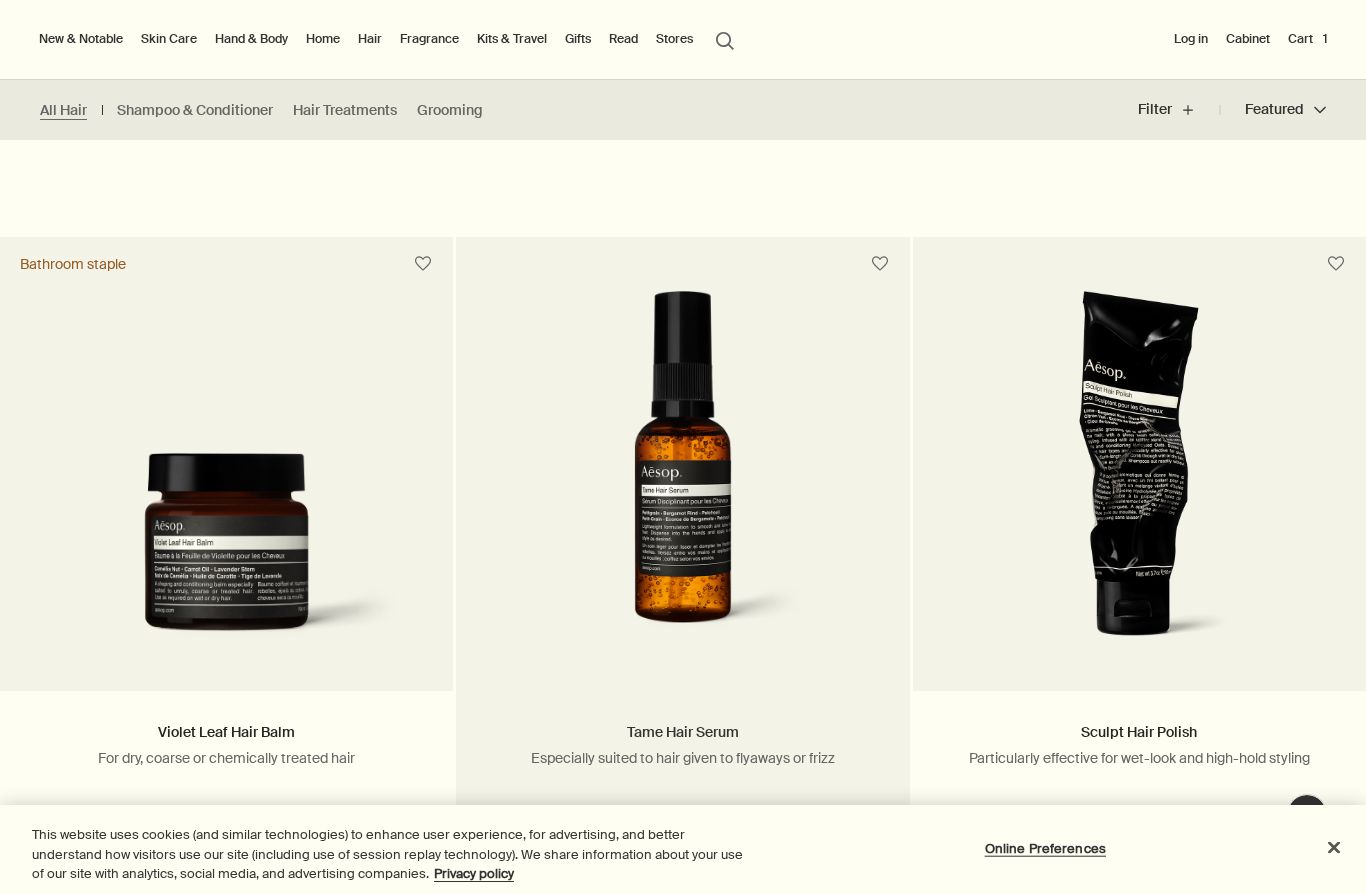 click on "Tame Hair Serum" at bounding box center [683, 732] 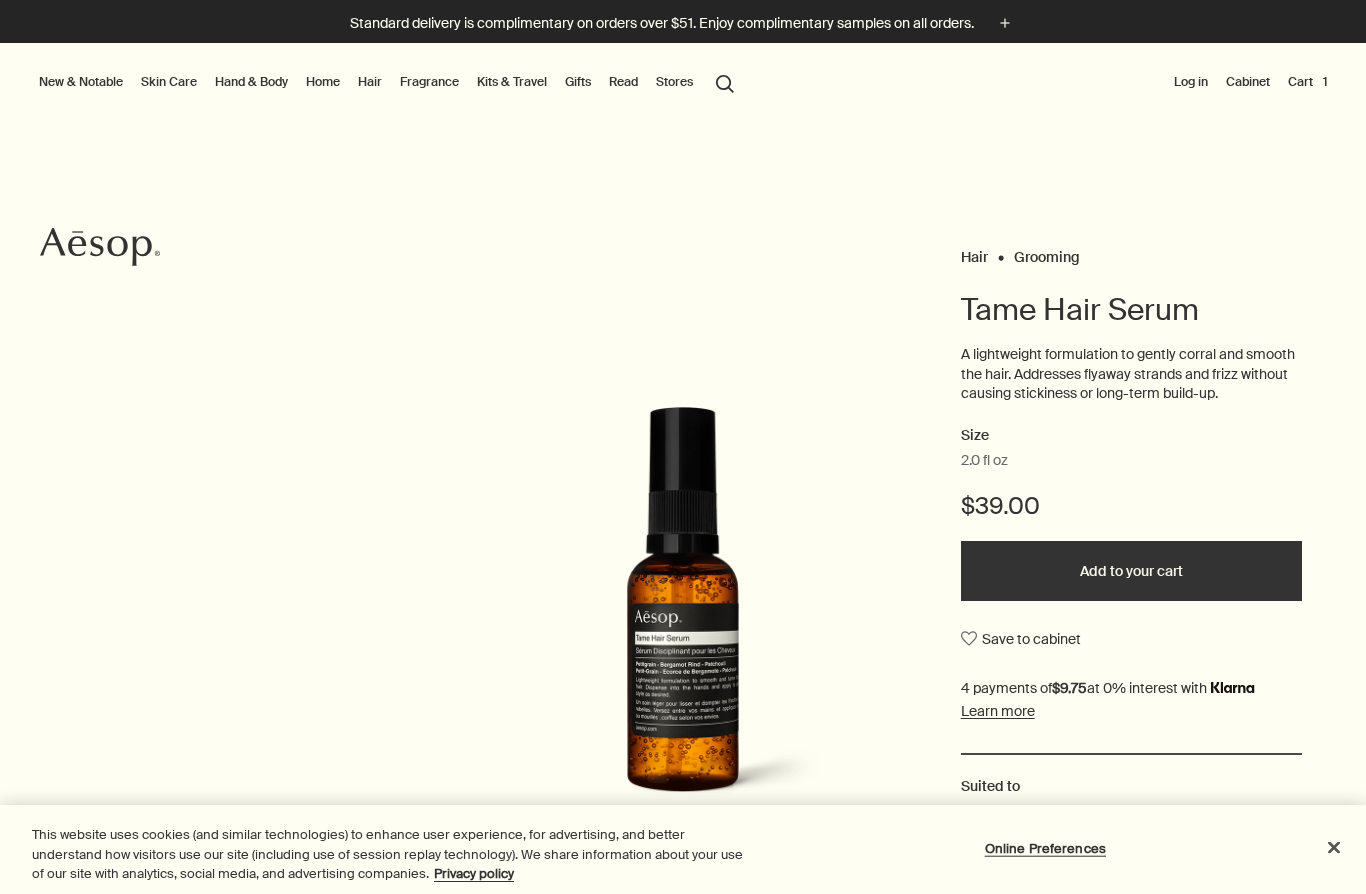 scroll, scrollTop: 0, scrollLeft: 0, axis: both 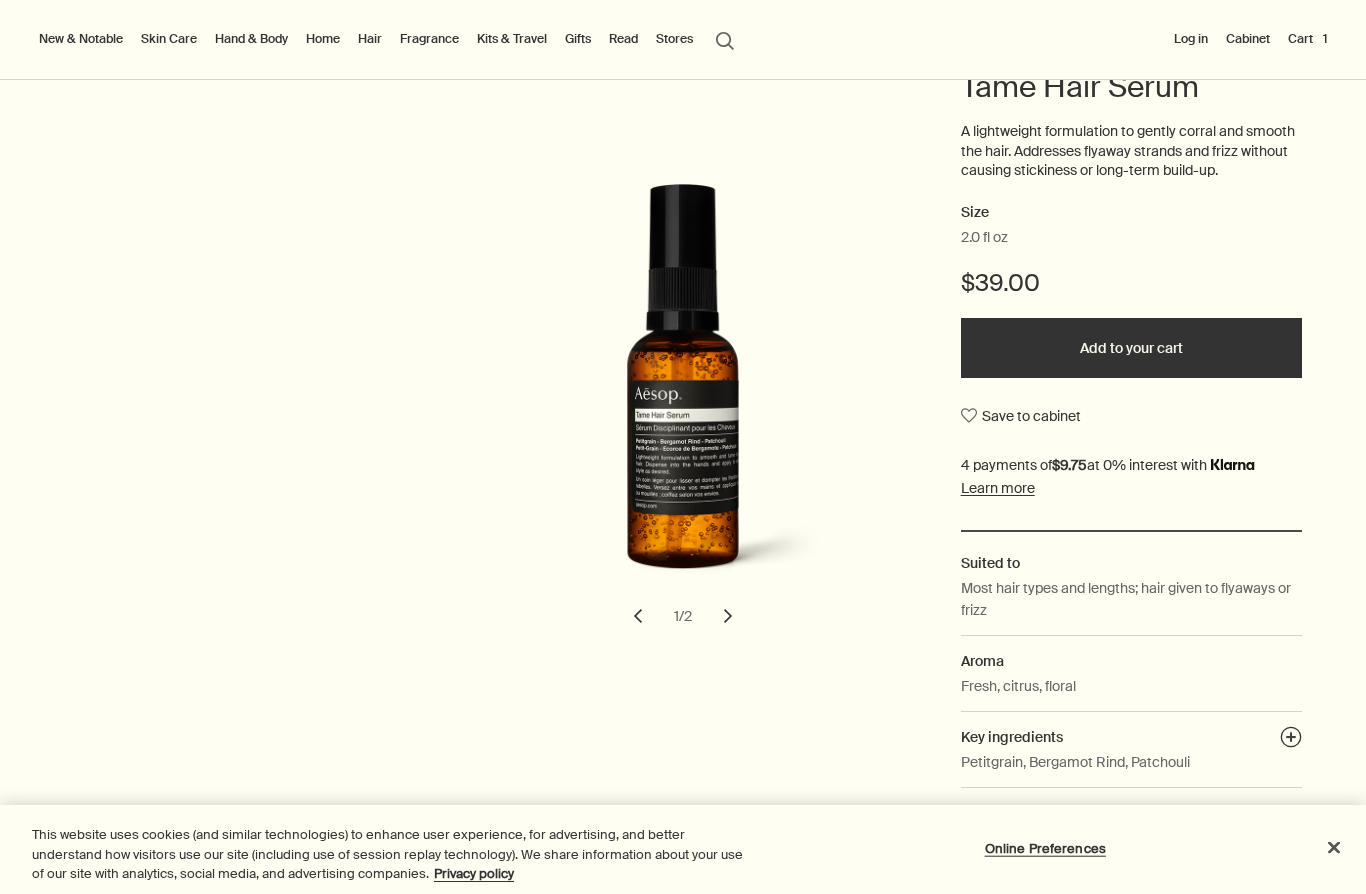 click on "chevron" at bounding box center (728, 616) 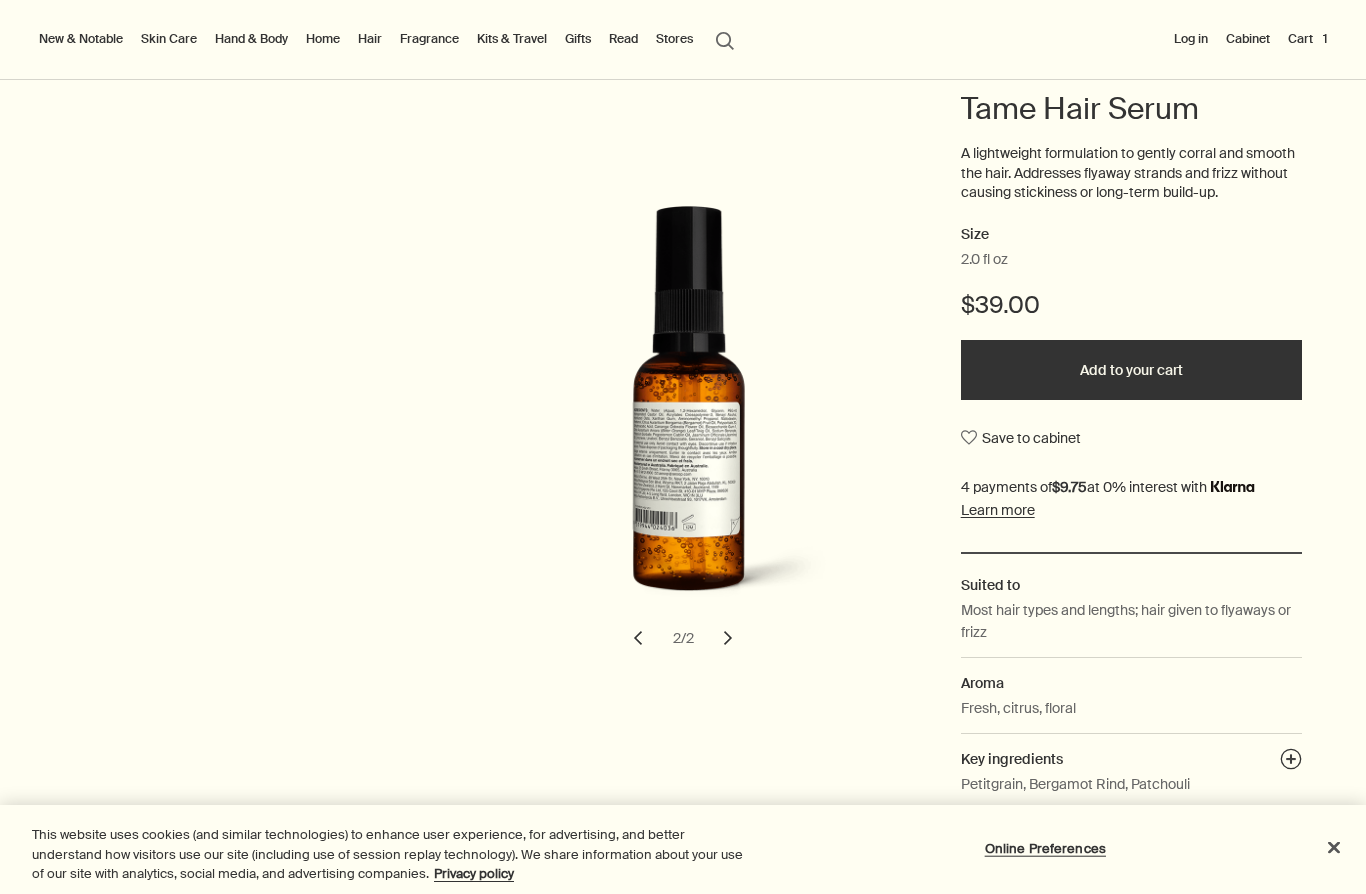 scroll, scrollTop: 211, scrollLeft: 0, axis: vertical 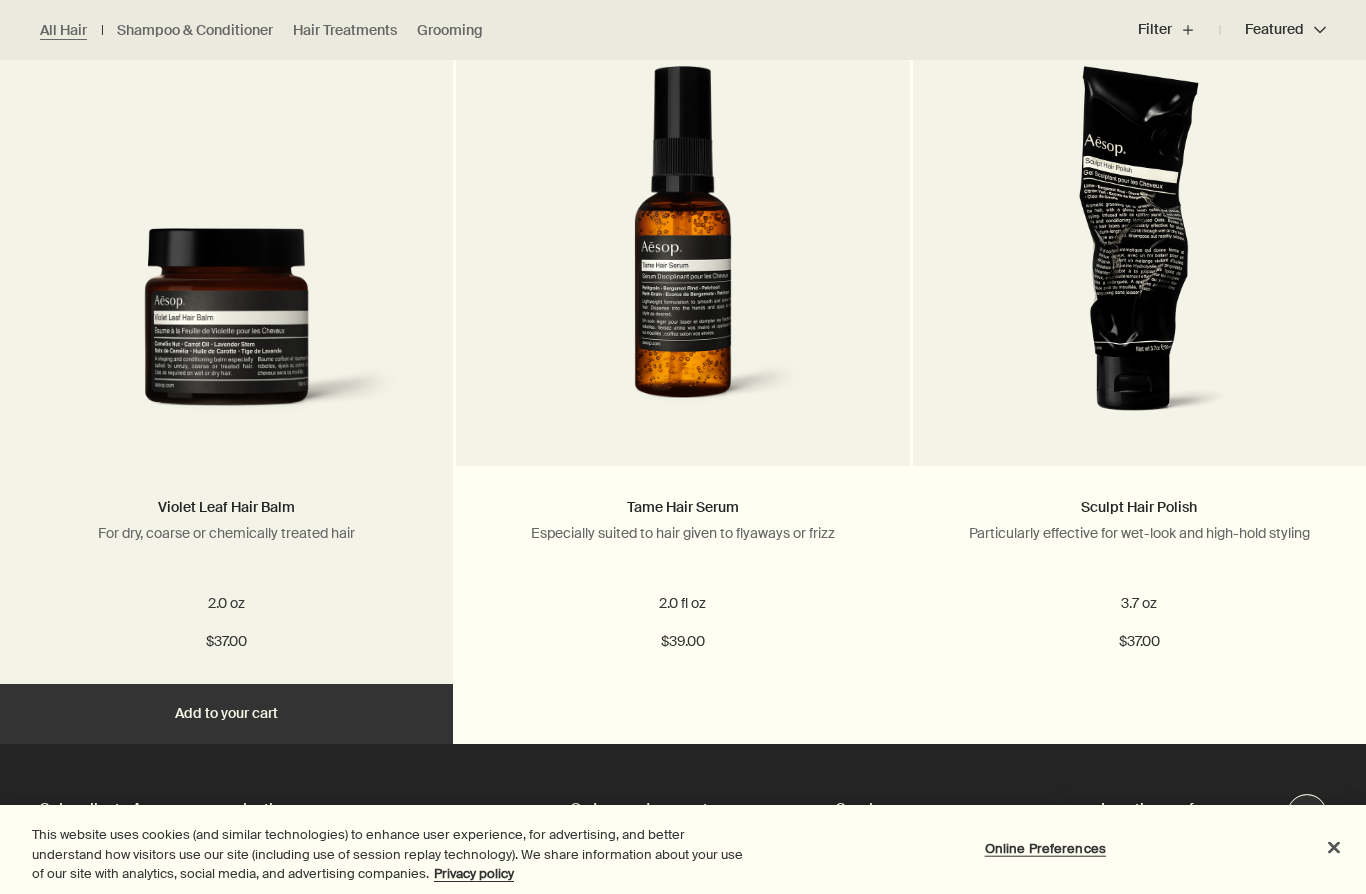 click at bounding box center (226, 332) 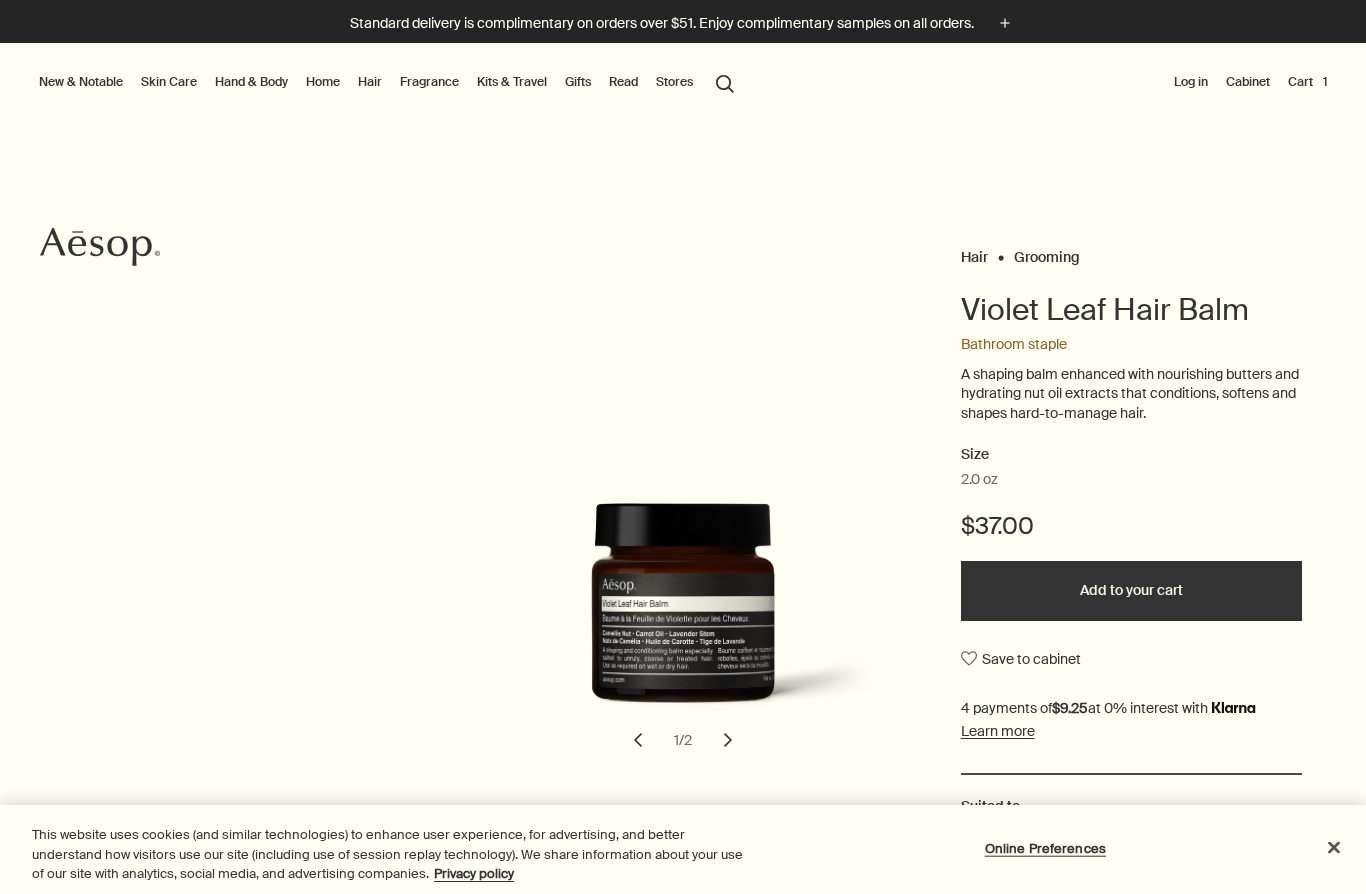 scroll, scrollTop: 0, scrollLeft: 0, axis: both 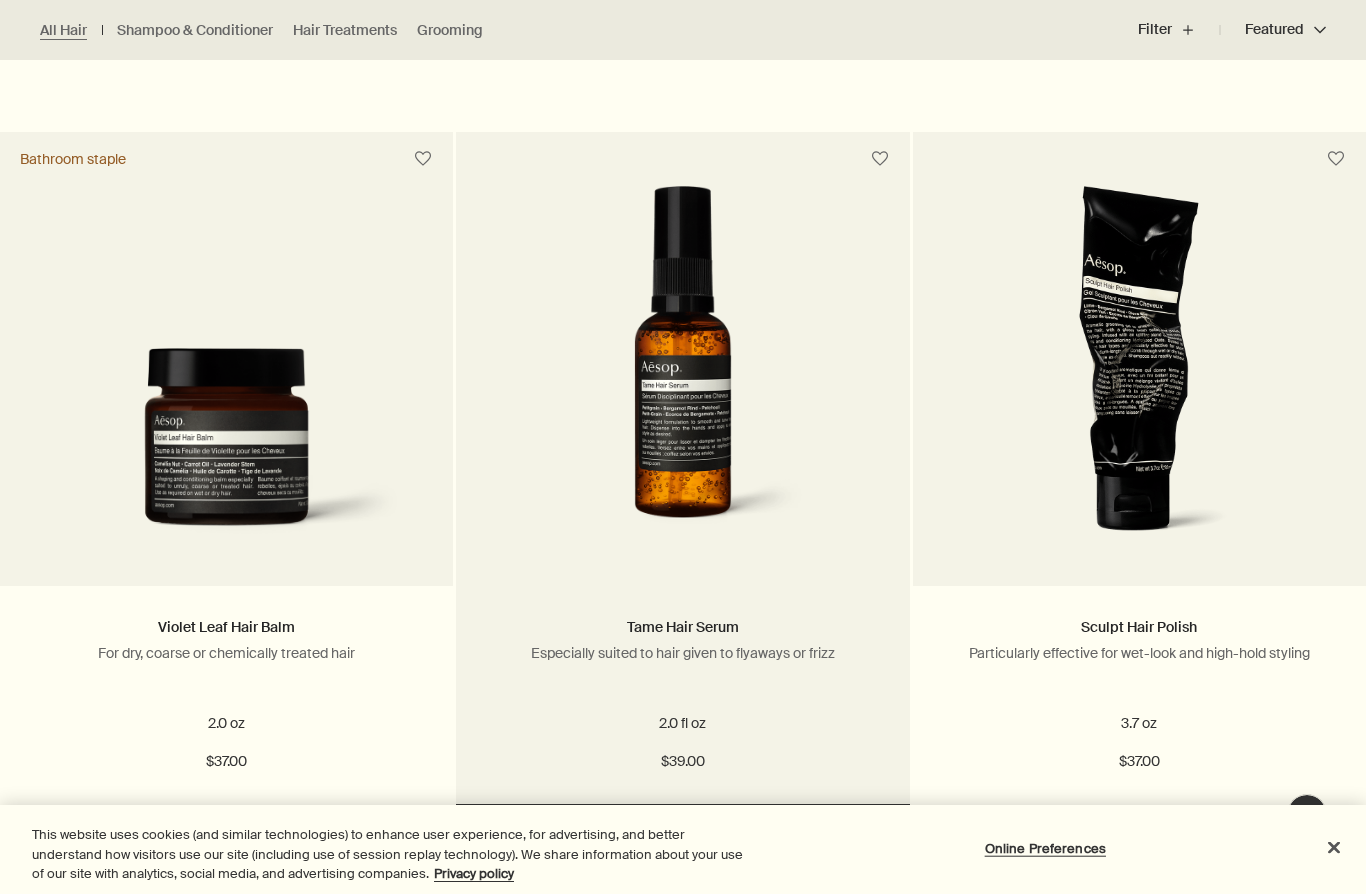 click at bounding box center [682, 371] 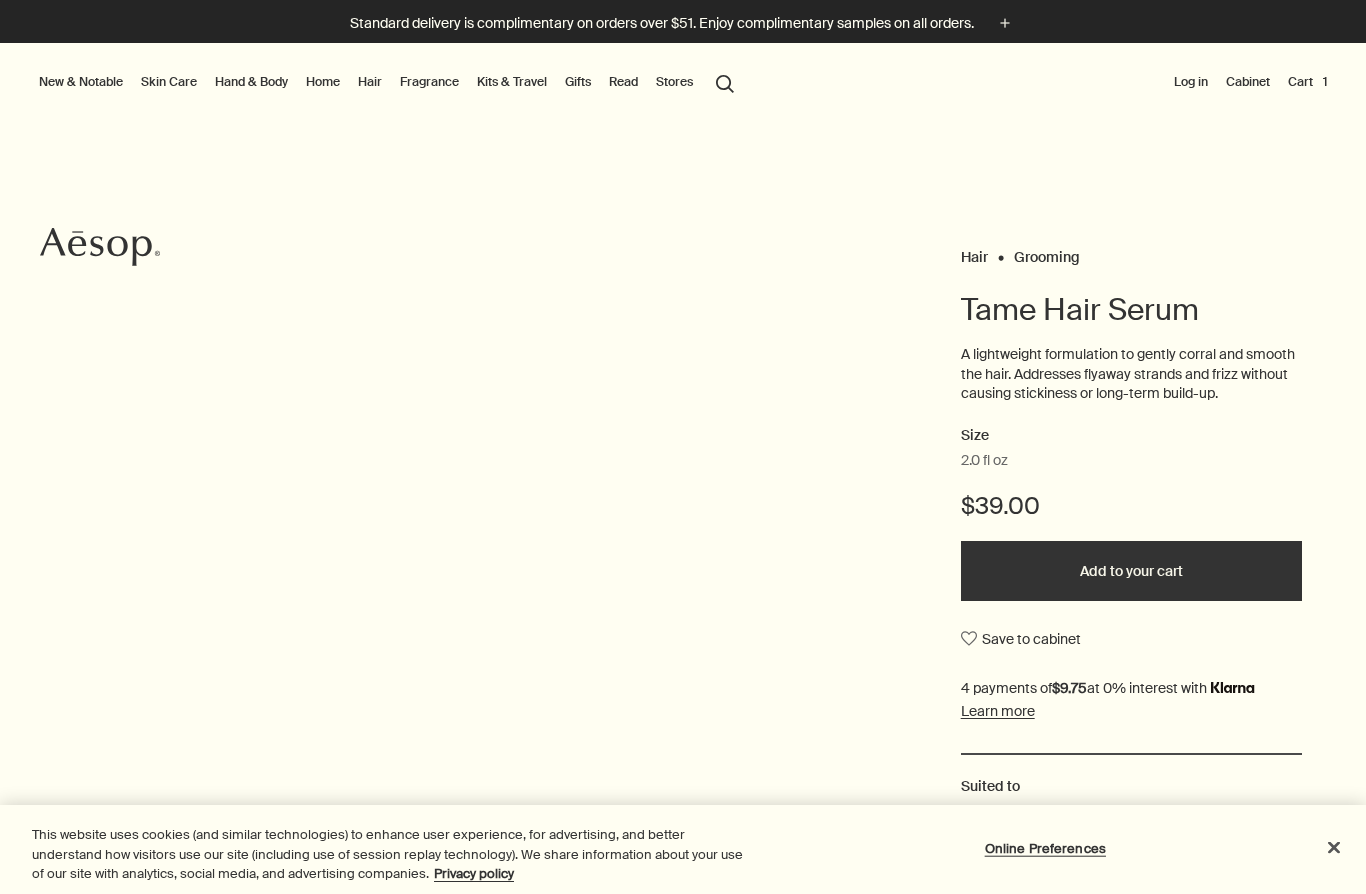 scroll, scrollTop: 0, scrollLeft: 0, axis: both 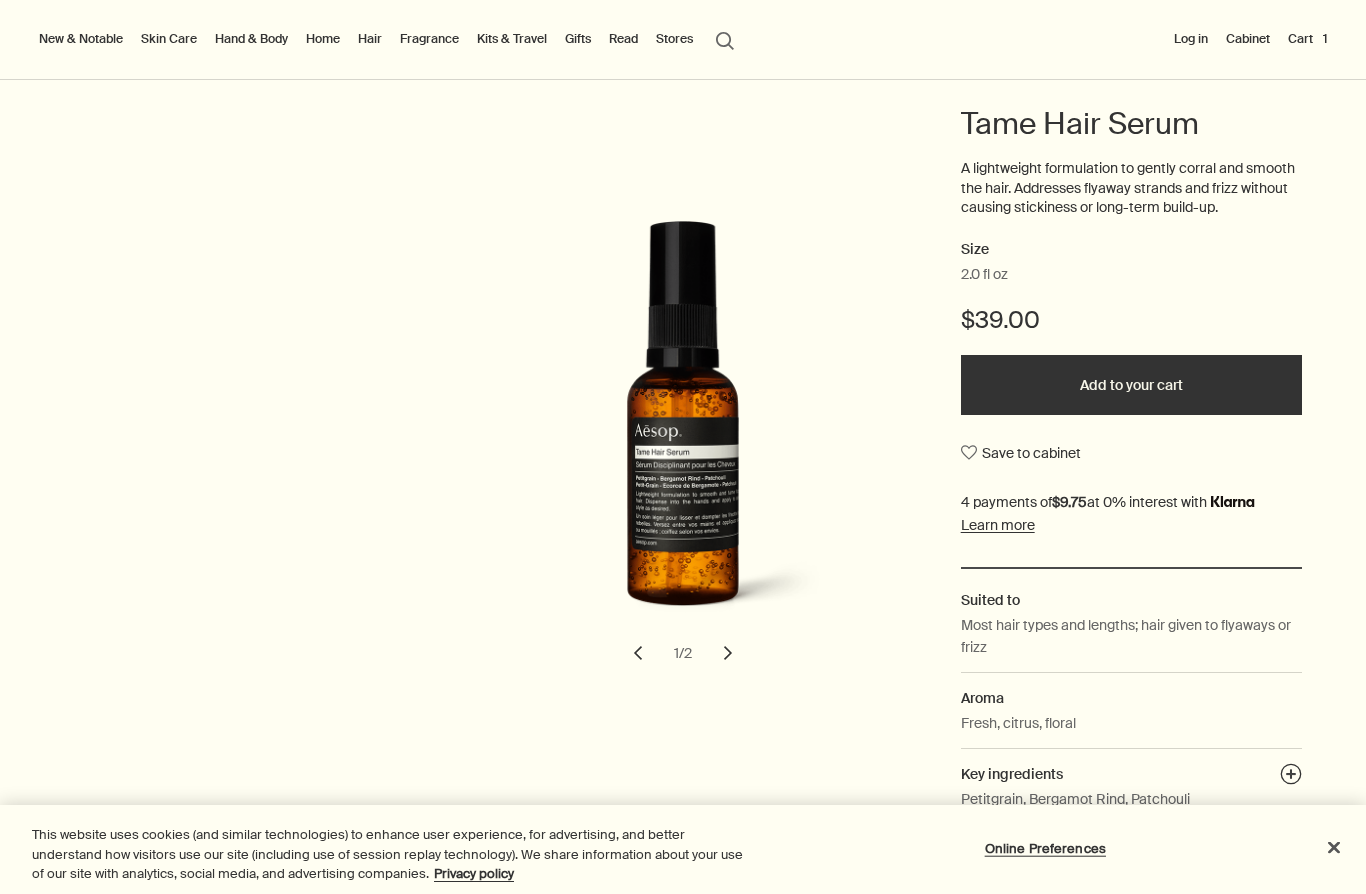 click on "Add to your cart" at bounding box center [1132, 385] 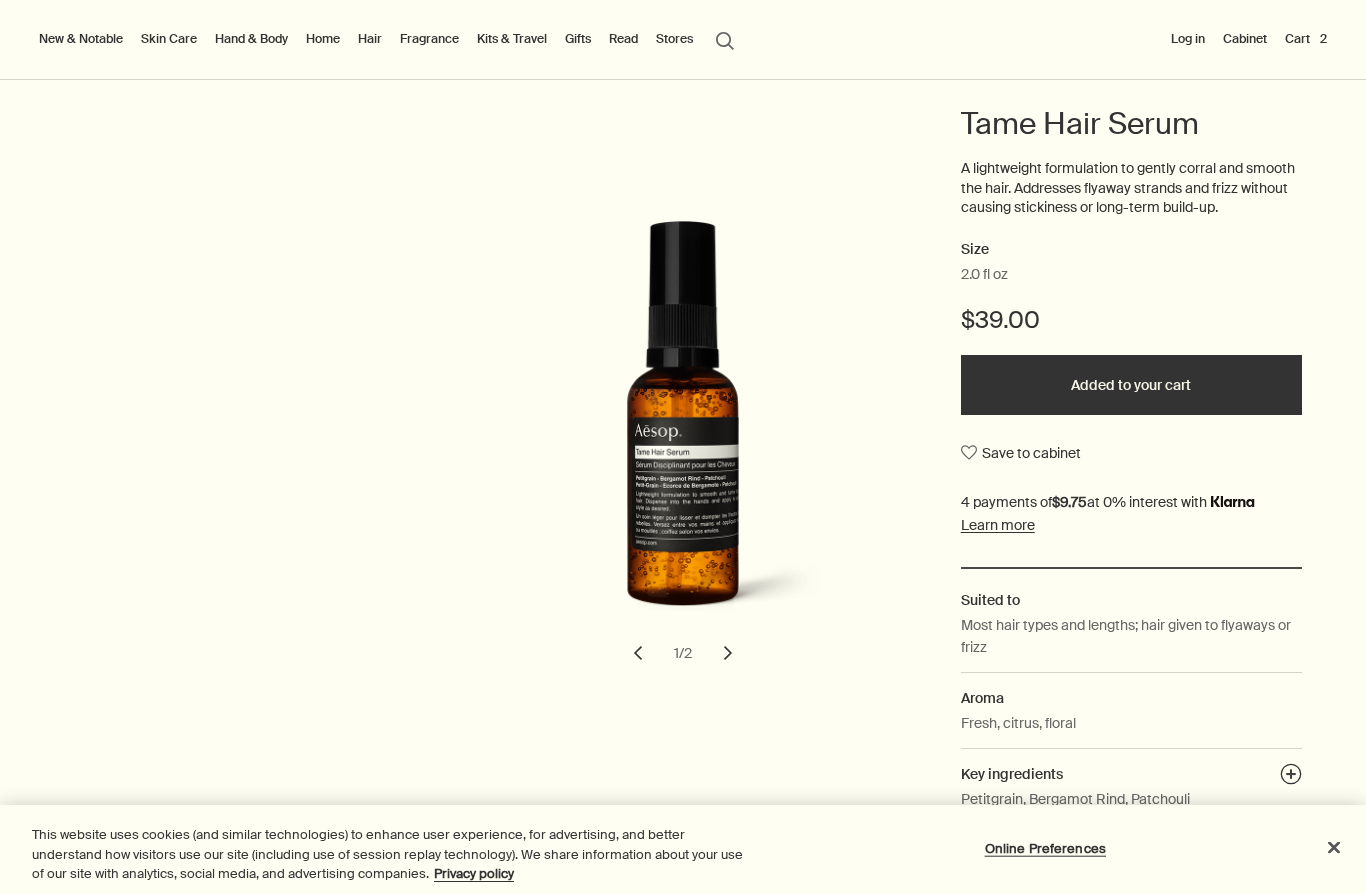 click on "Hand & Body" at bounding box center [251, 39] 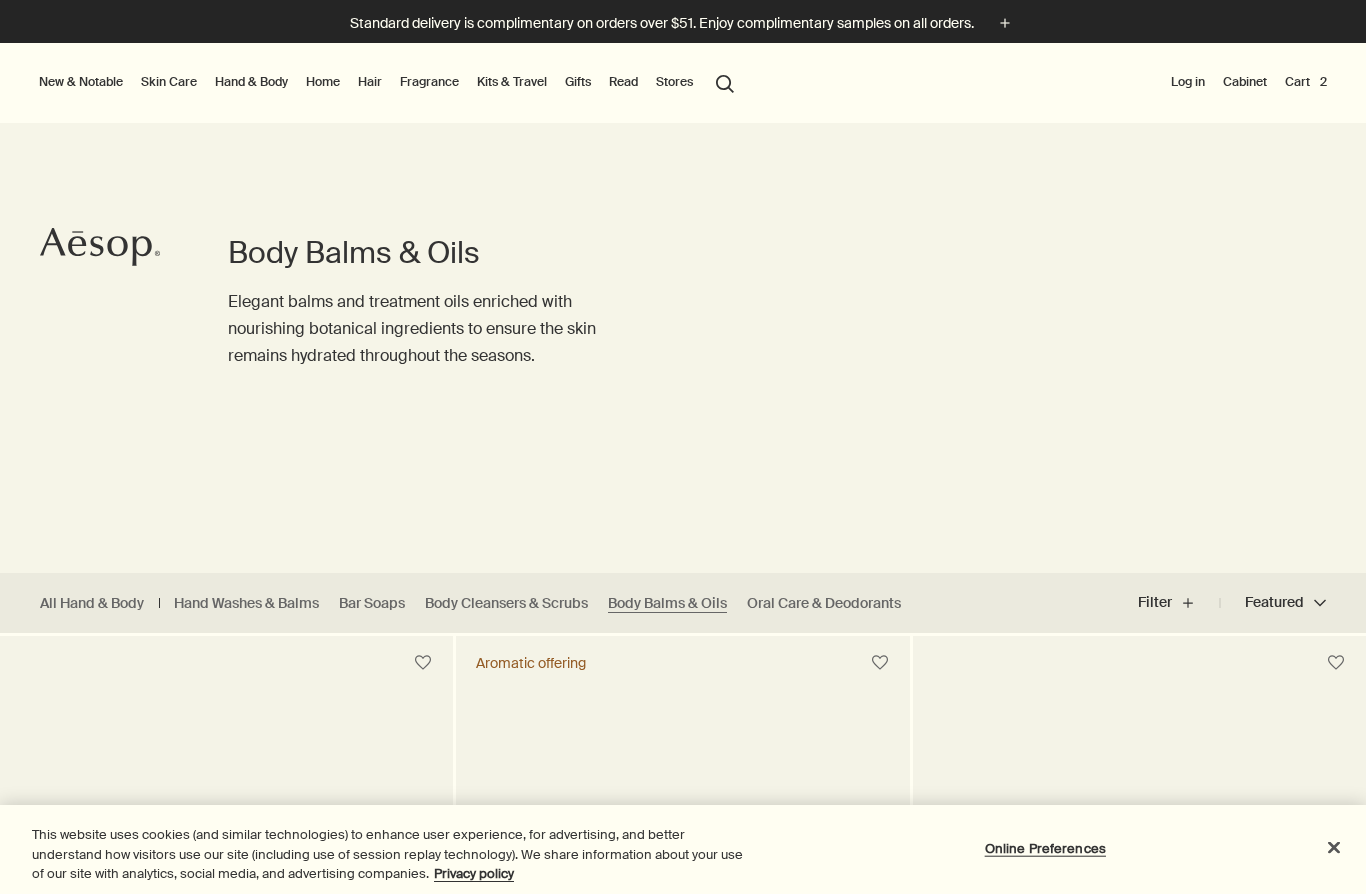 scroll, scrollTop: 0, scrollLeft: 0, axis: both 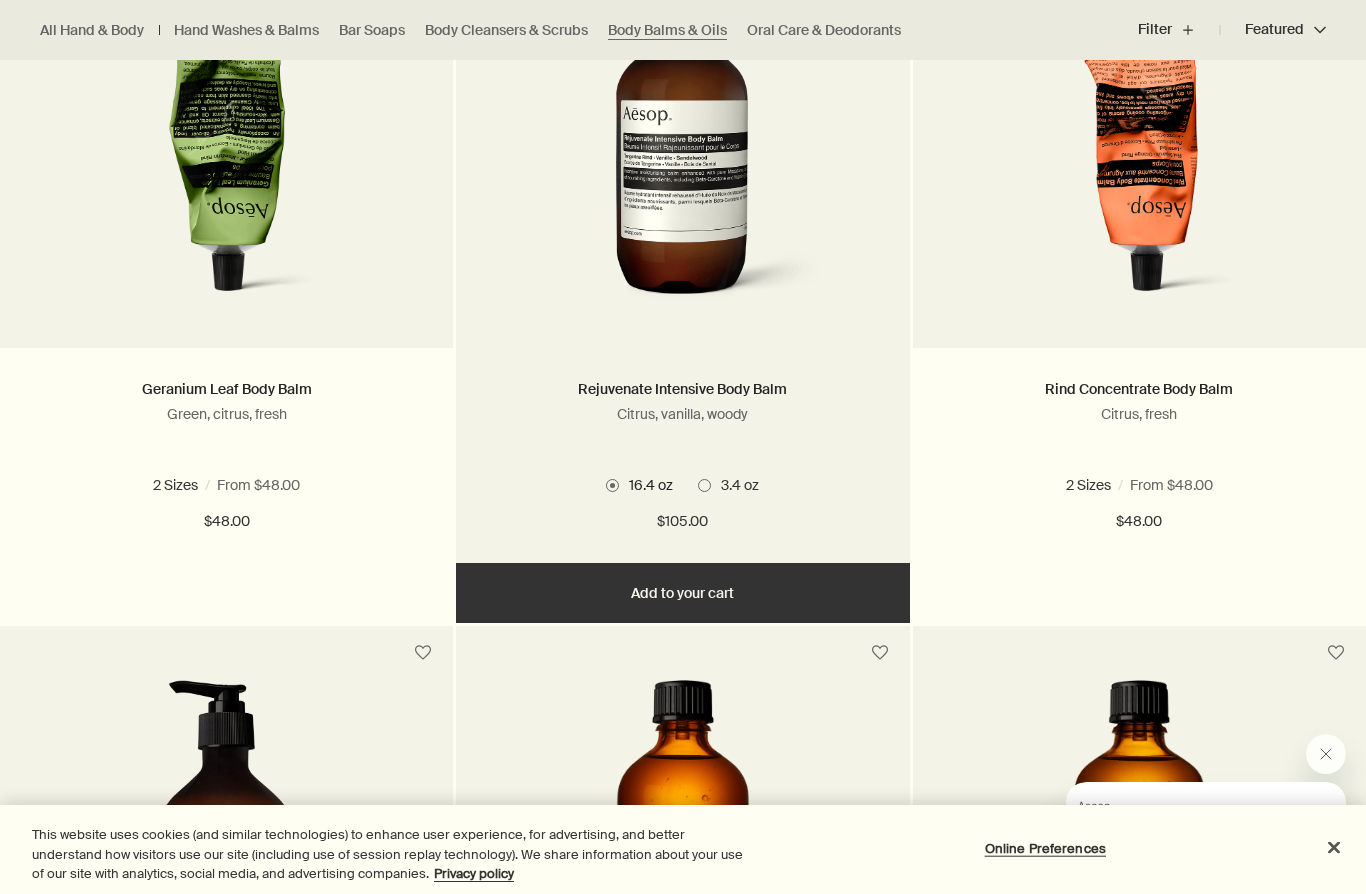 click at bounding box center (683, 133) 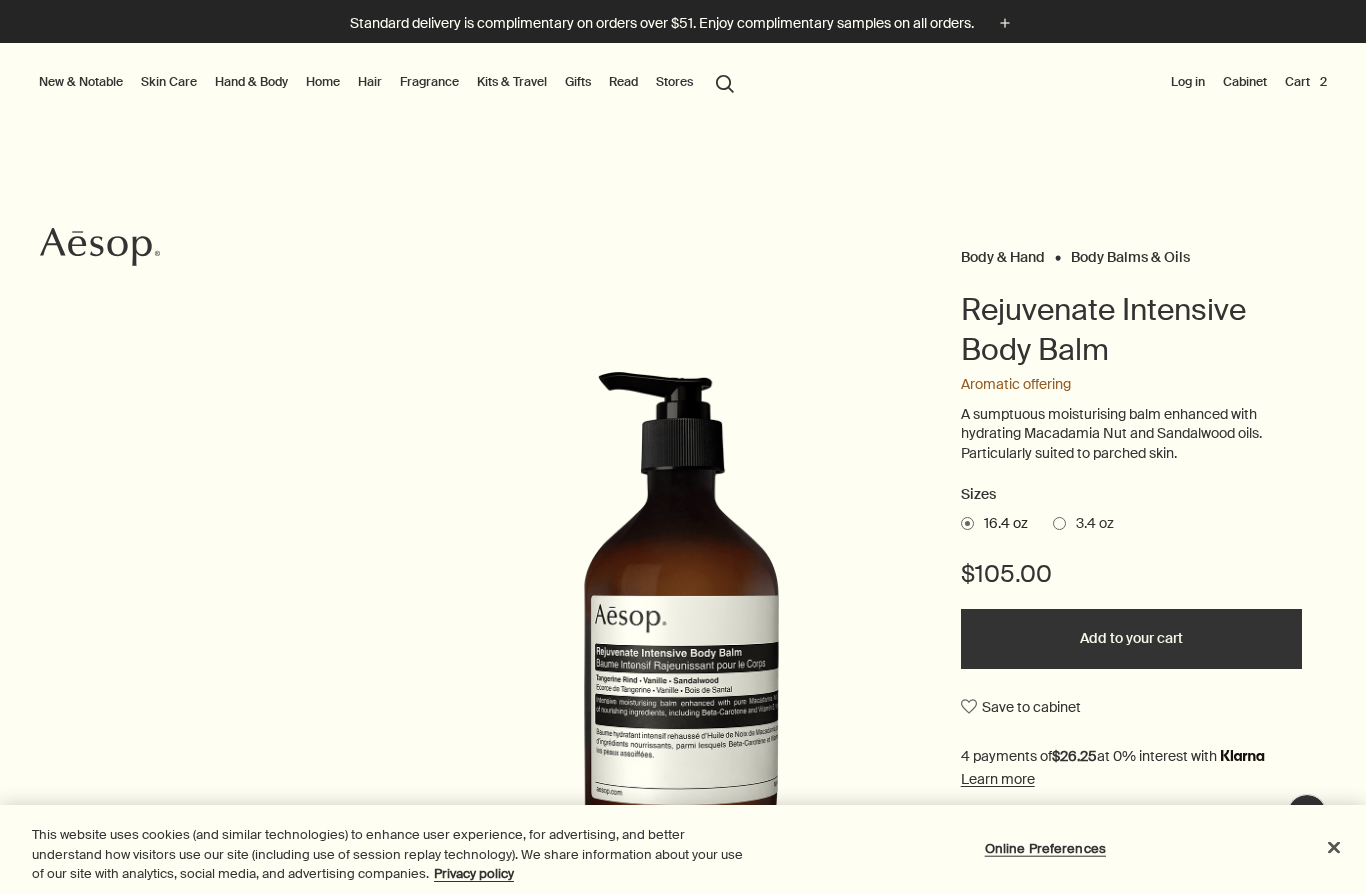 scroll, scrollTop: 0, scrollLeft: 0, axis: both 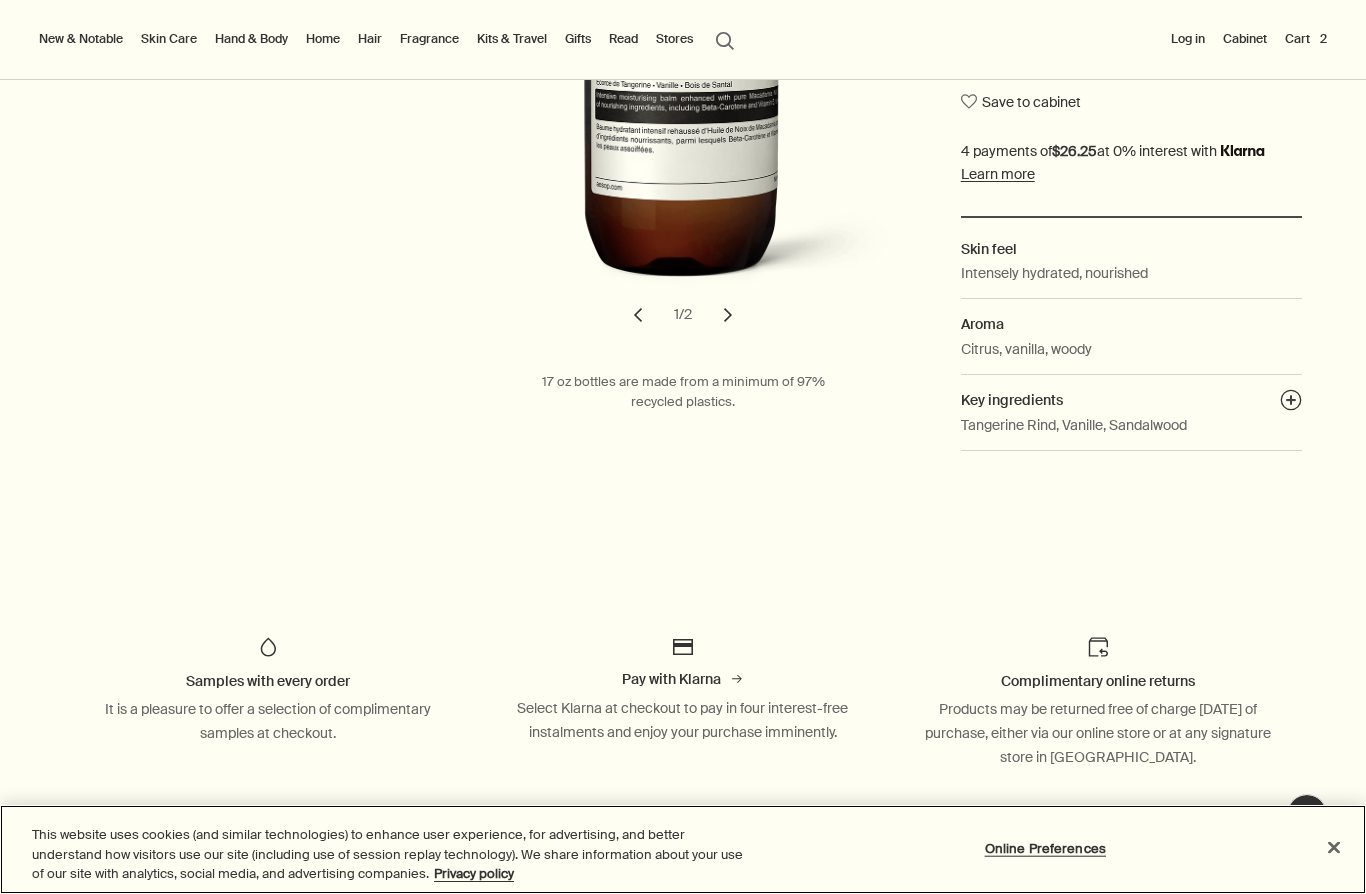 click at bounding box center [1334, 847] 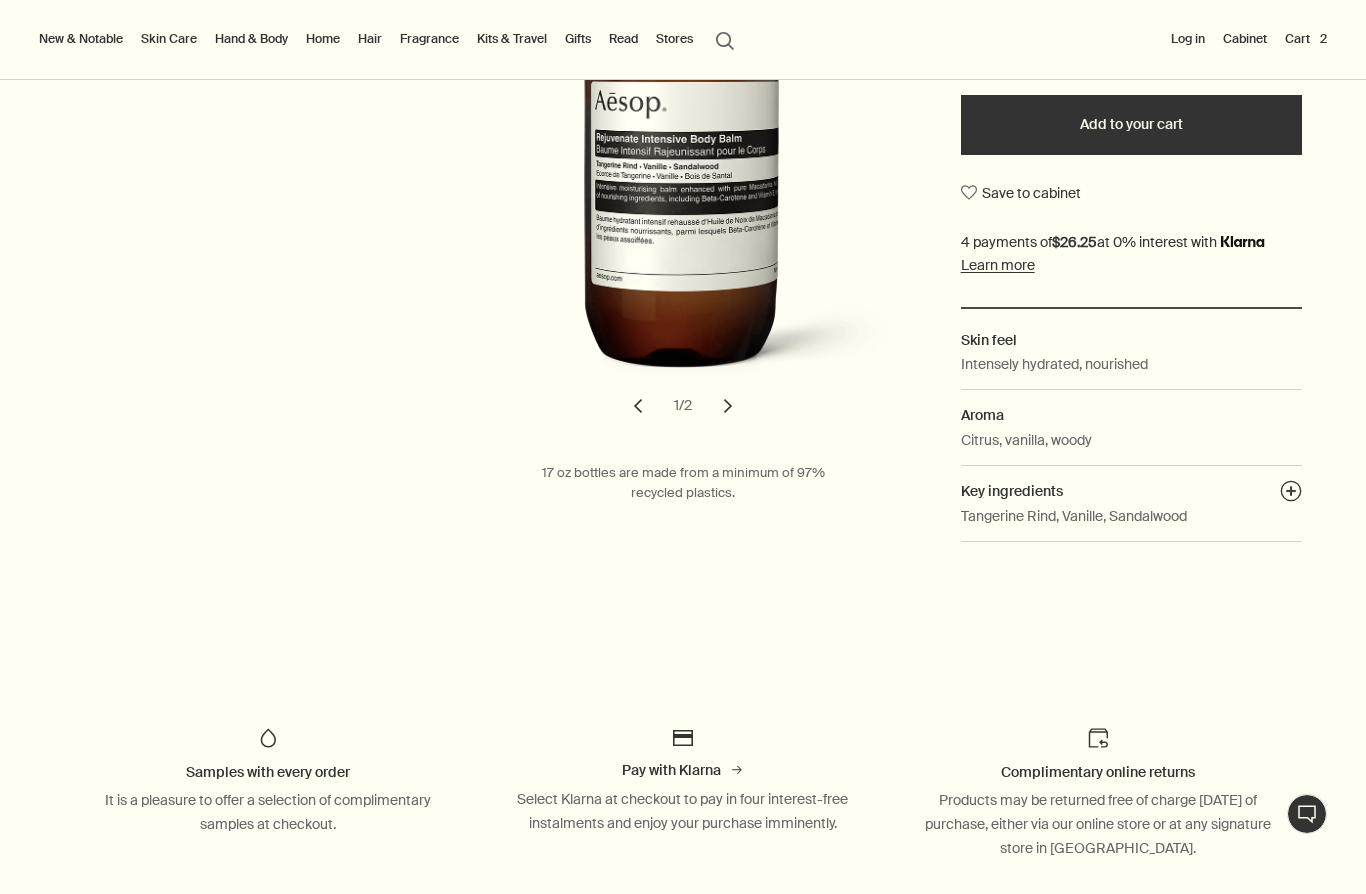 scroll, scrollTop: 427, scrollLeft: 0, axis: vertical 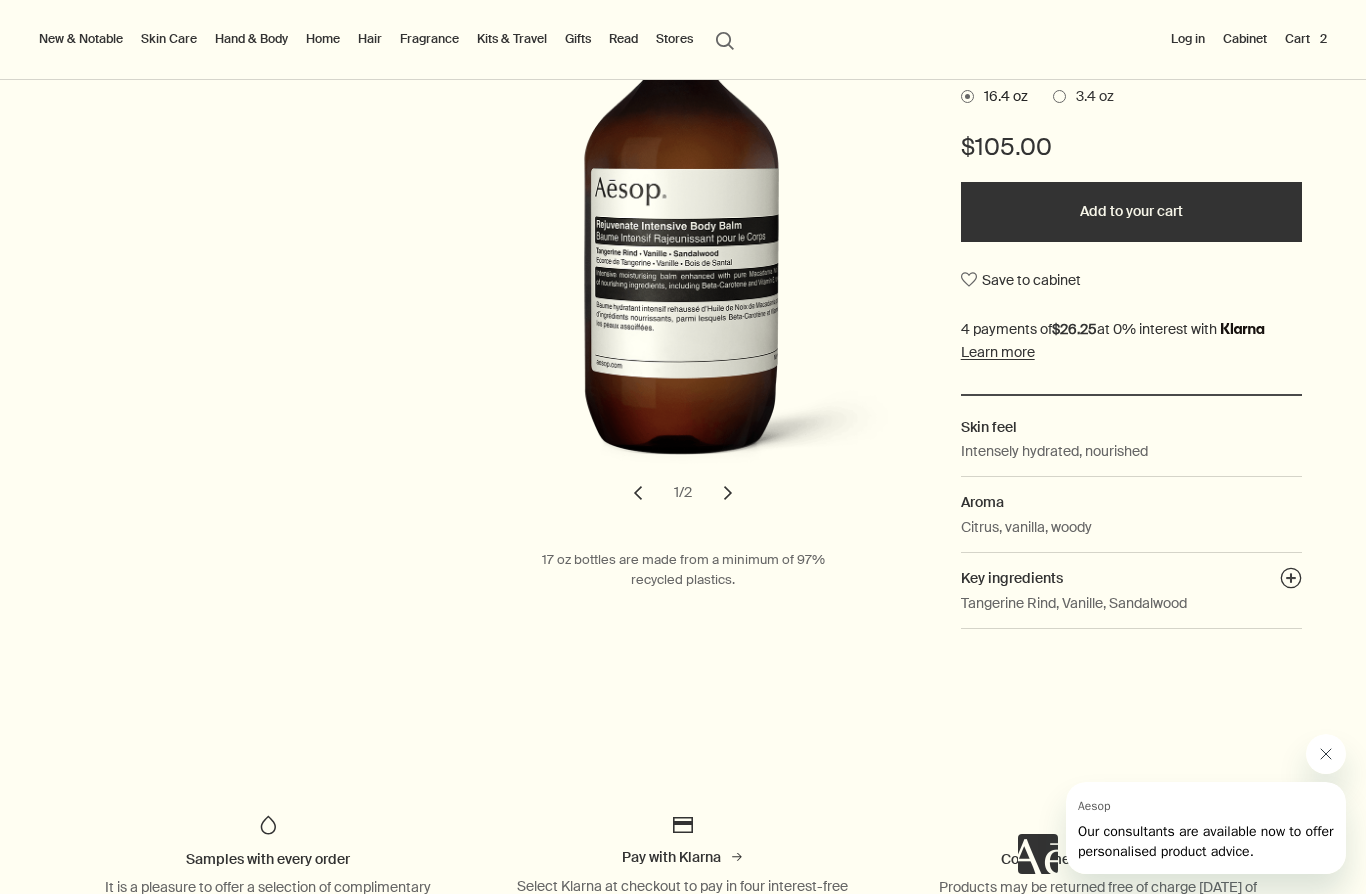 click 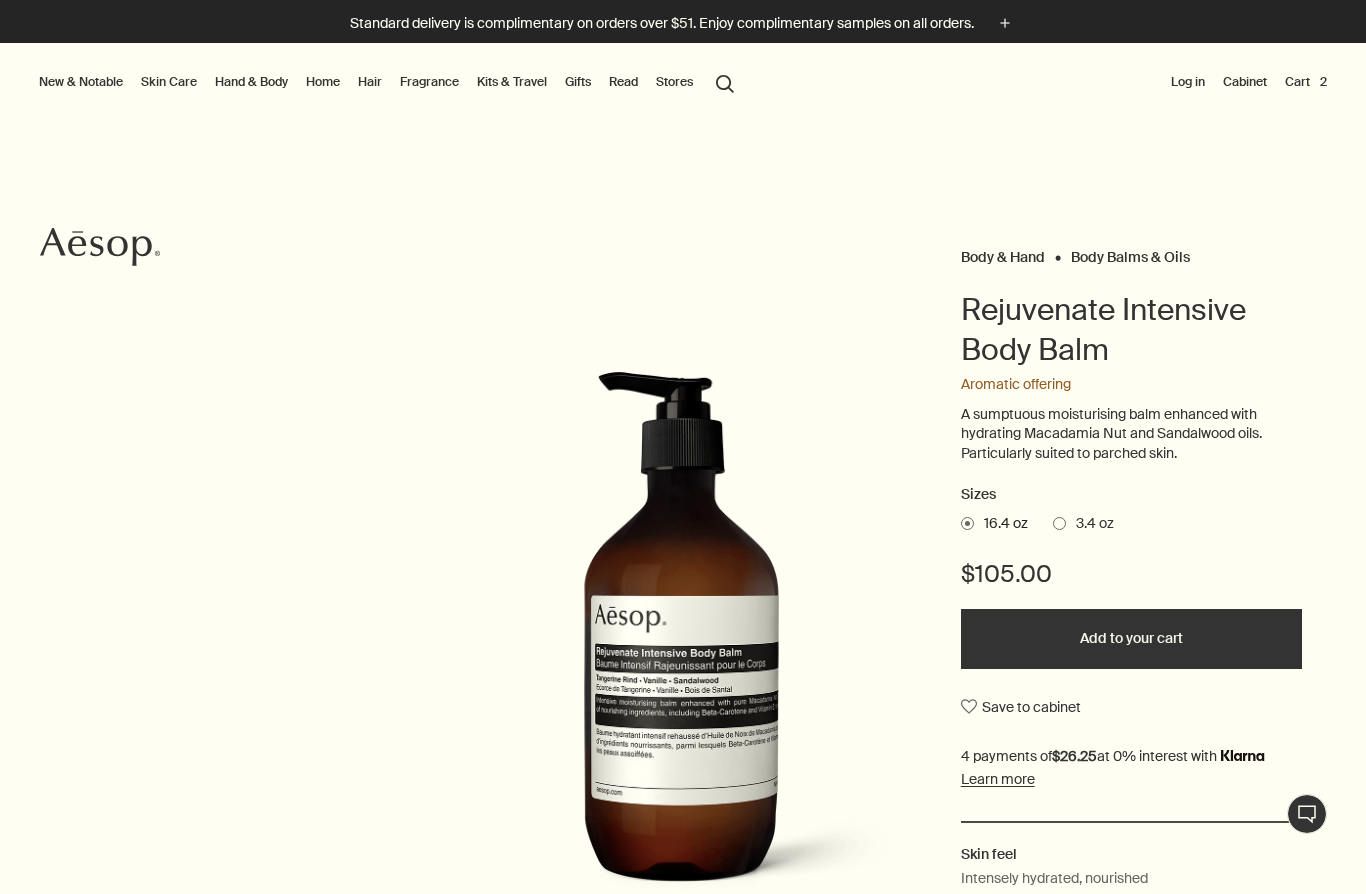 scroll, scrollTop: 0, scrollLeft: 0, axis: both 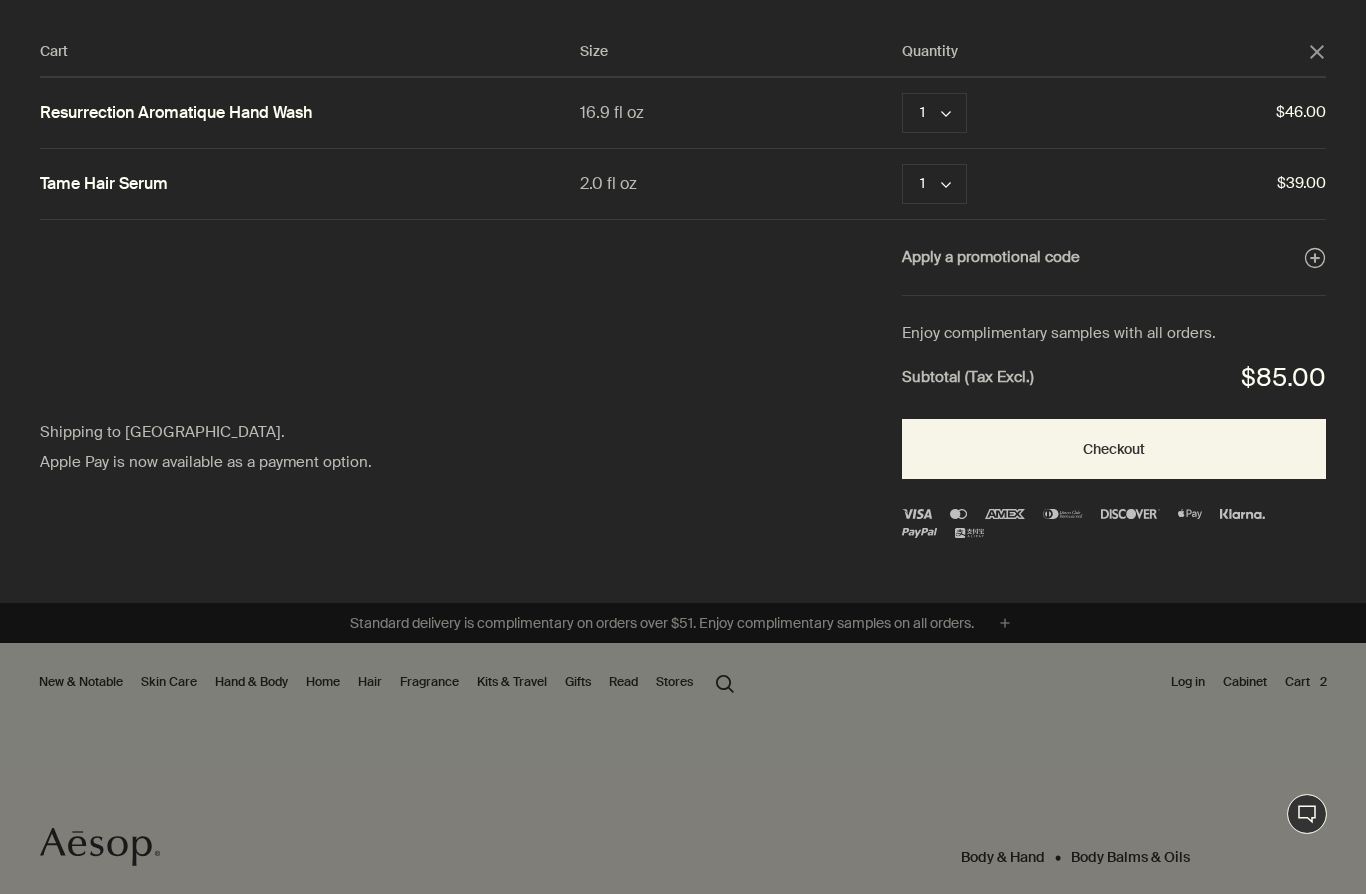 click at bounding box center (683, 447) 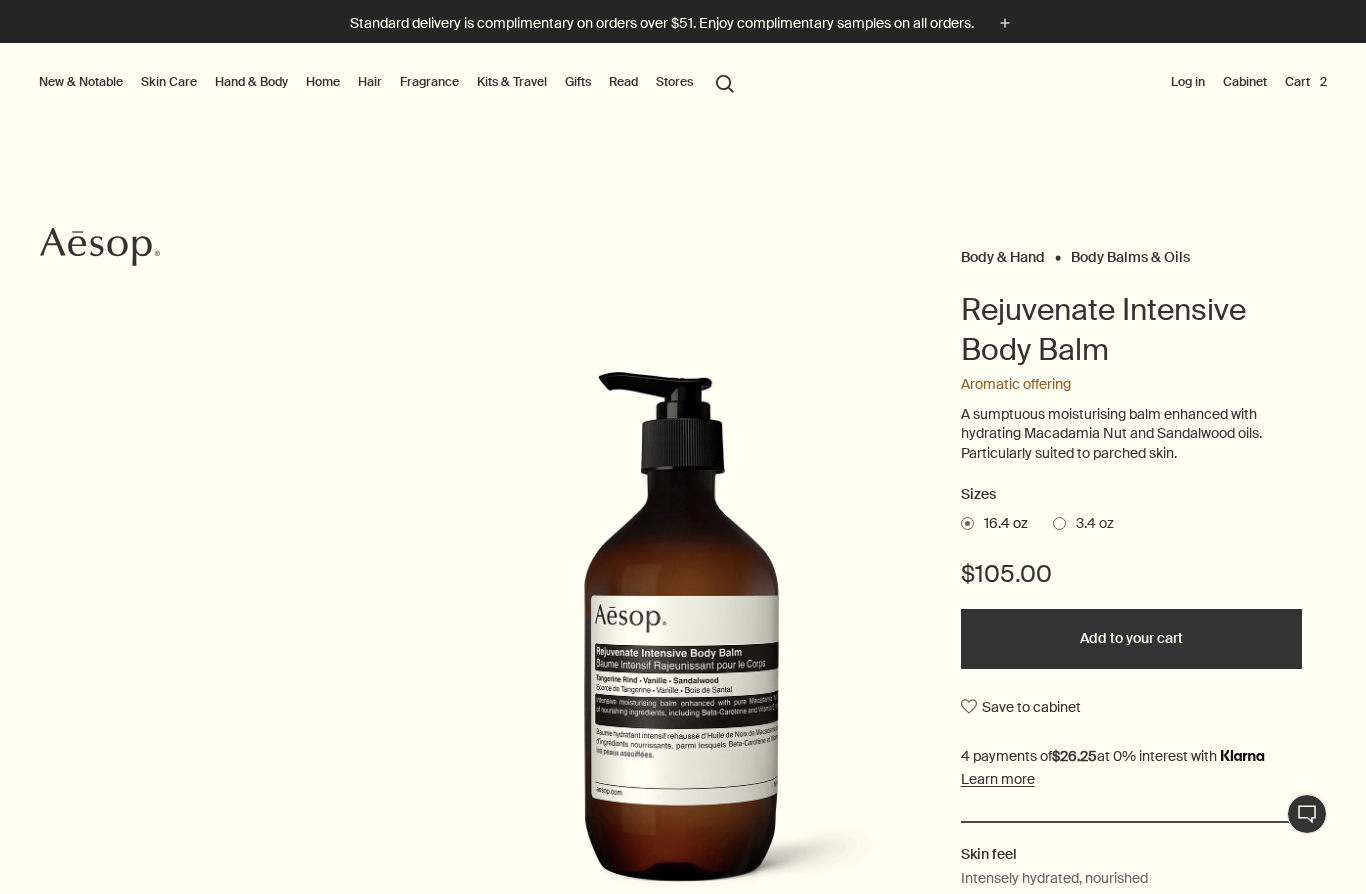 click on "Cart 2" at bounding box center [1306, 82] 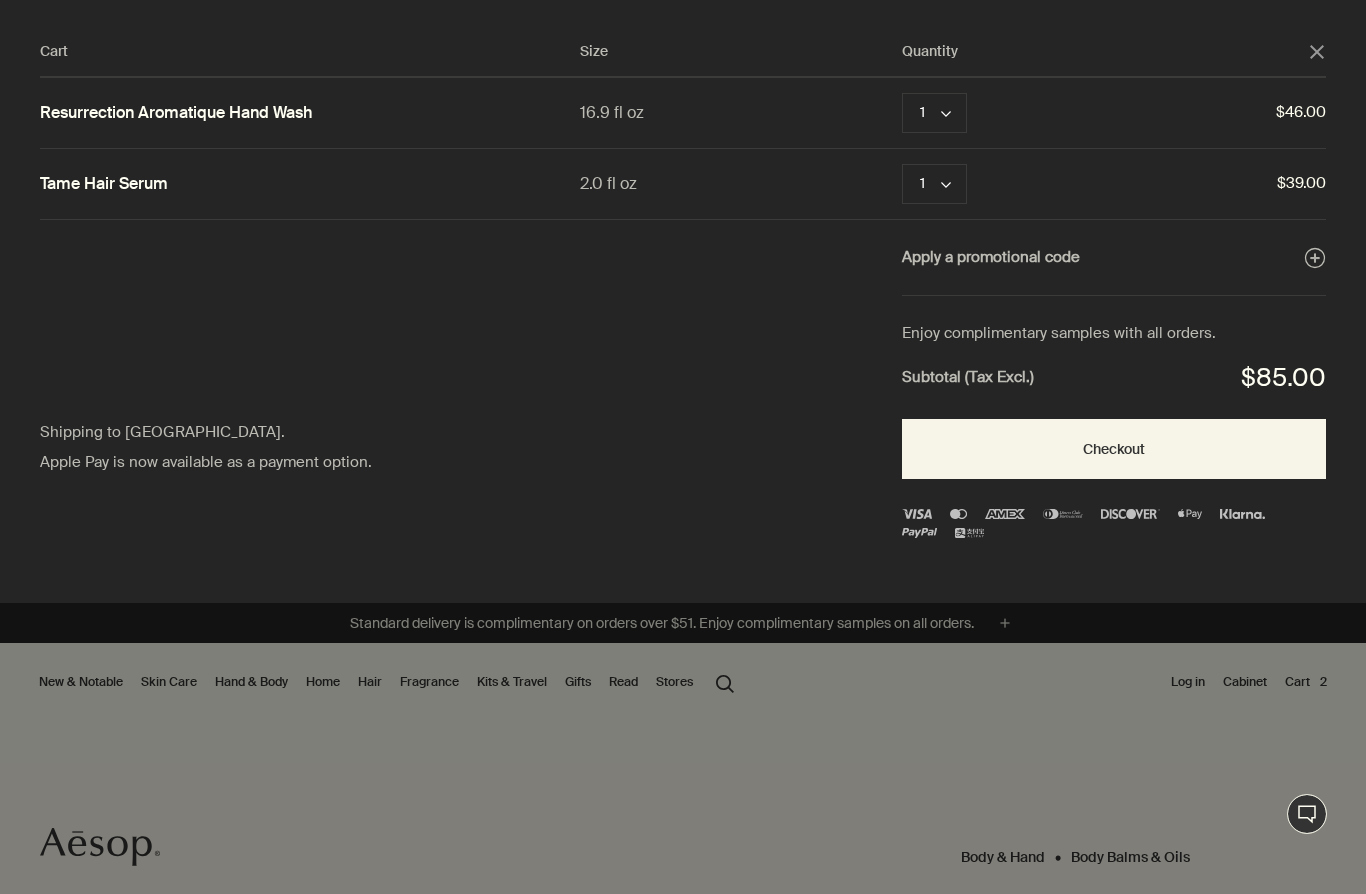 click at bounding box center [683, 447] 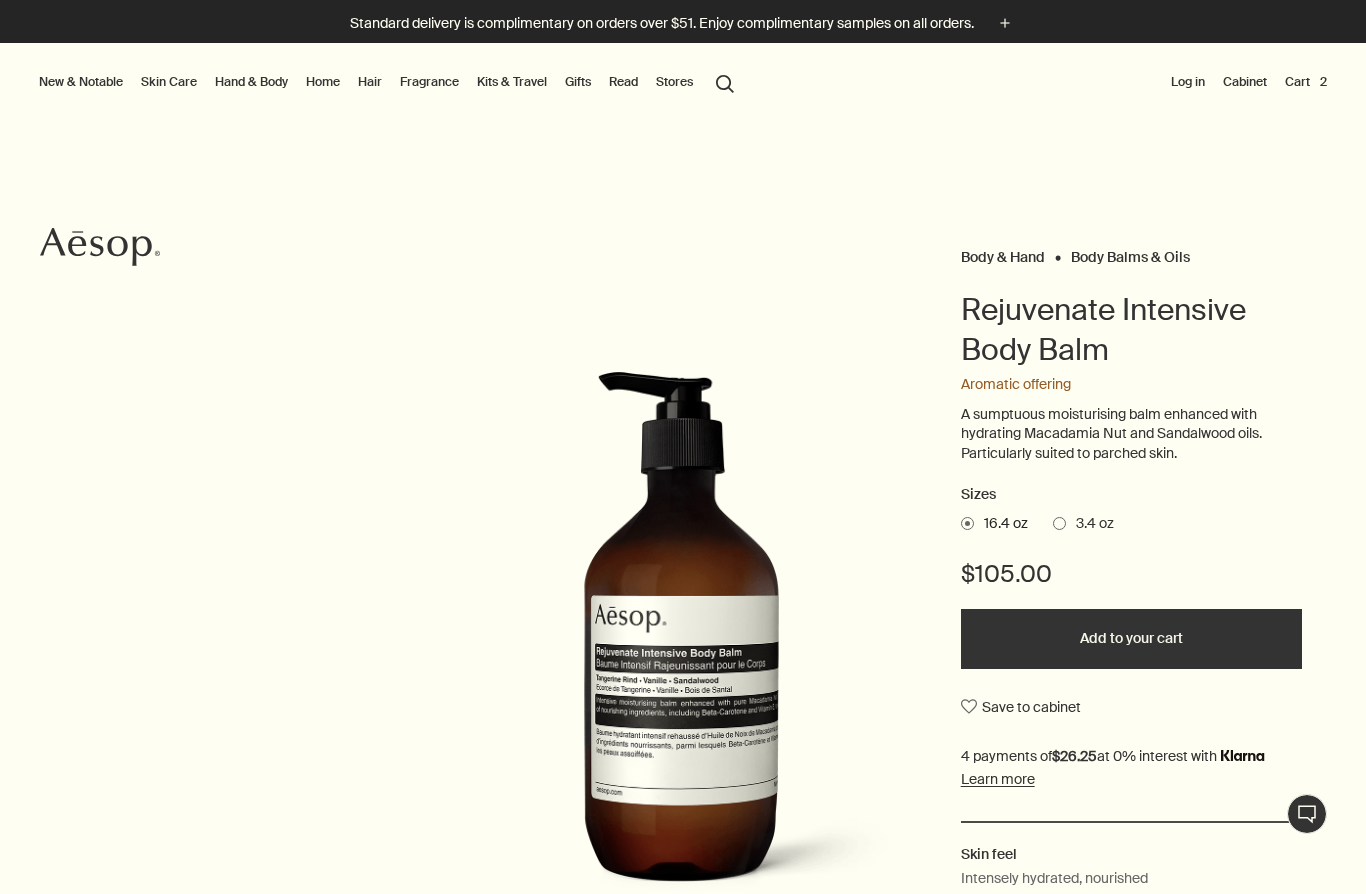scroll, scrollTop: 0, scrollLeft: 0, axis: both 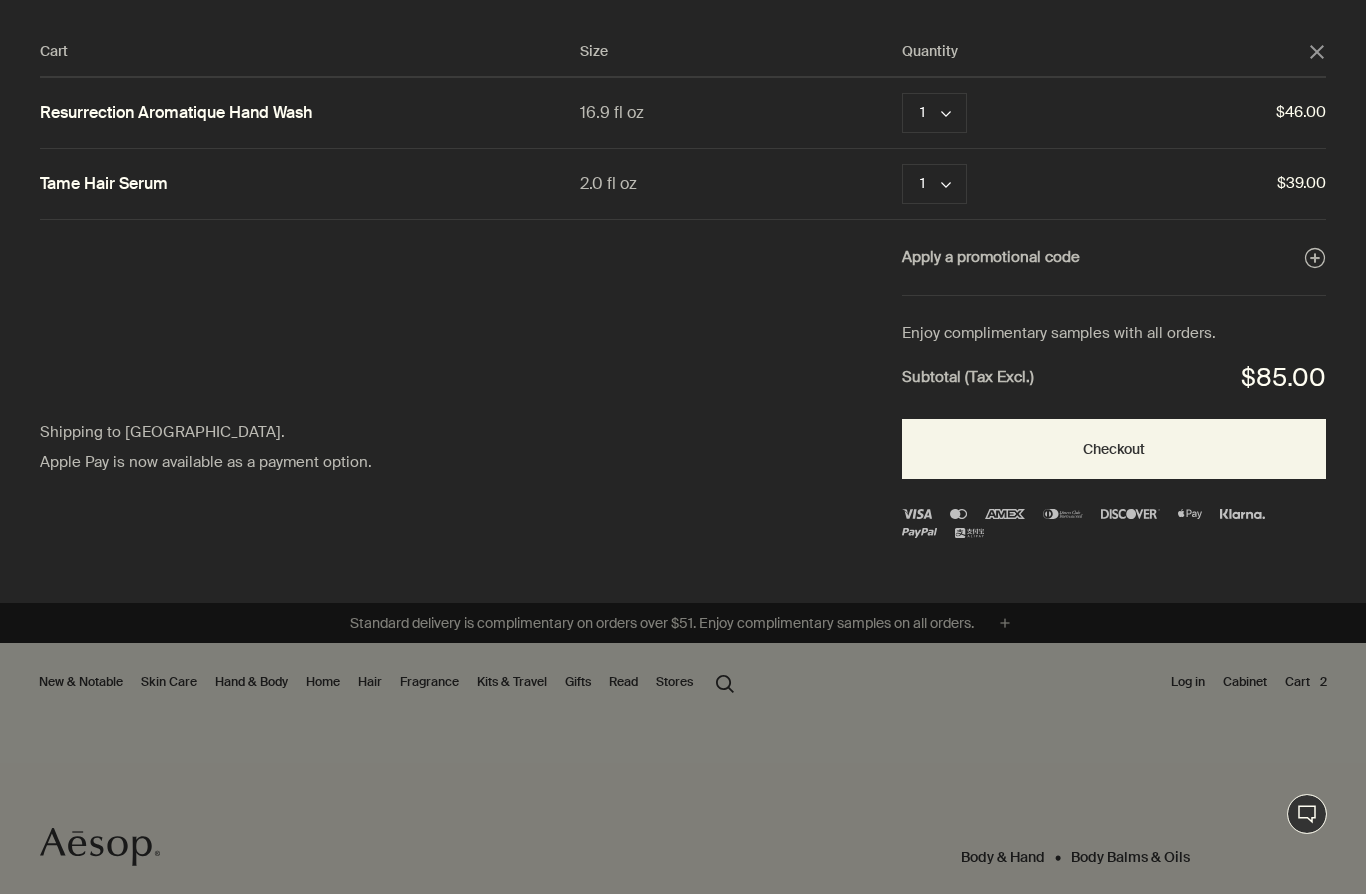 click at bounding box center [683, 447] 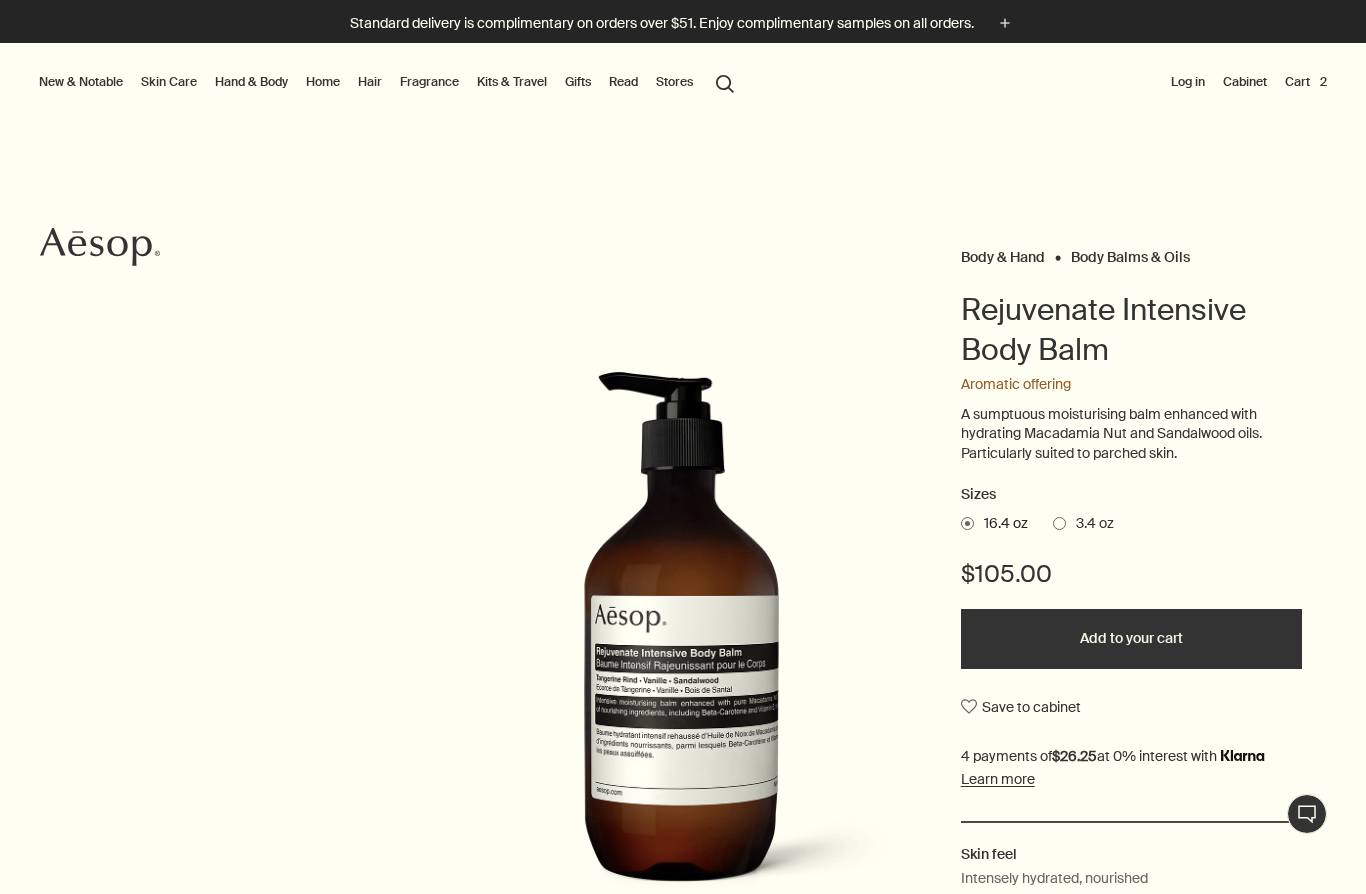 click on "Cart 2" at bounding box center [1306, 82] 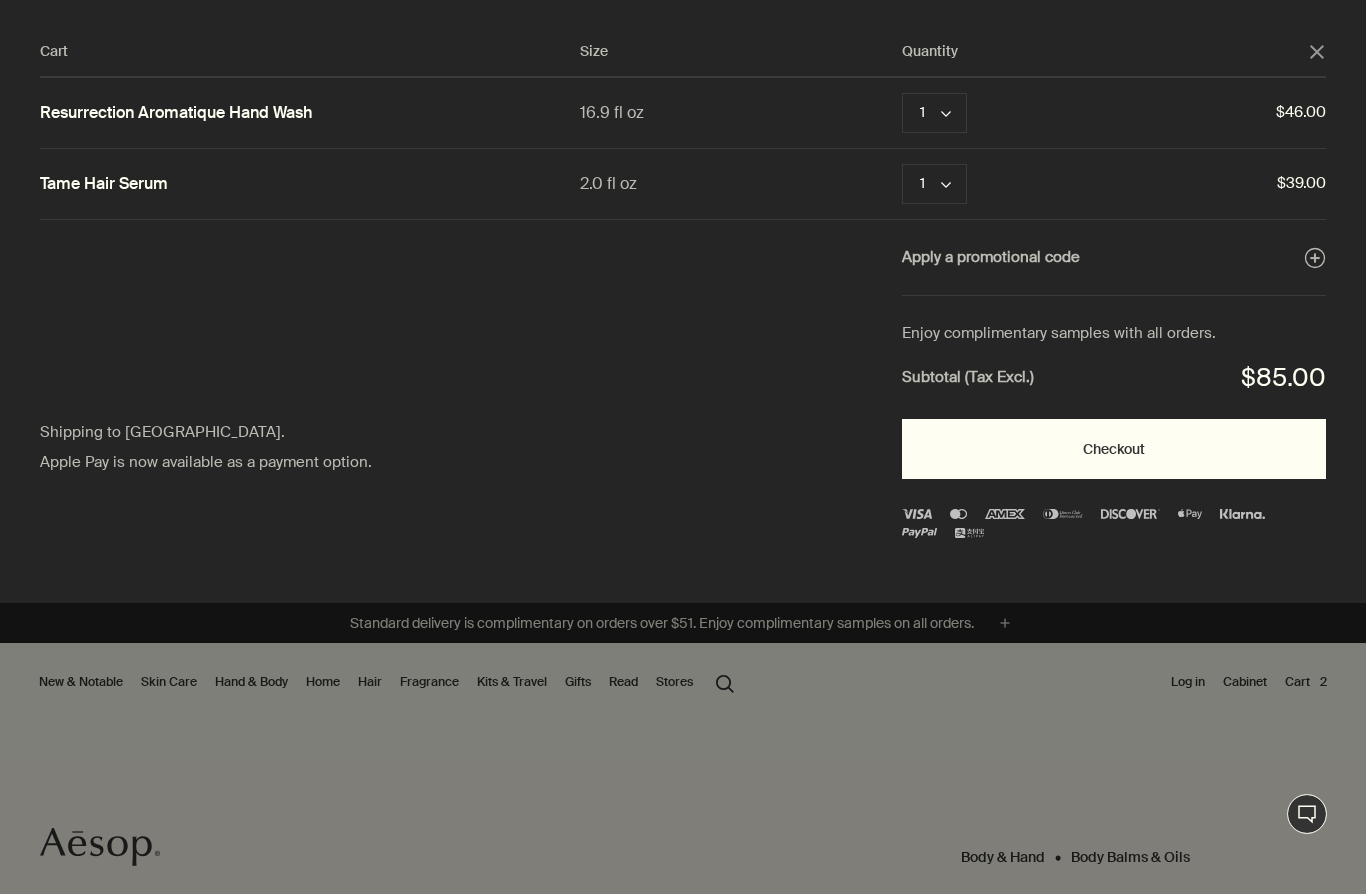 click on "Checkout" at bounding box center (1114, 449) 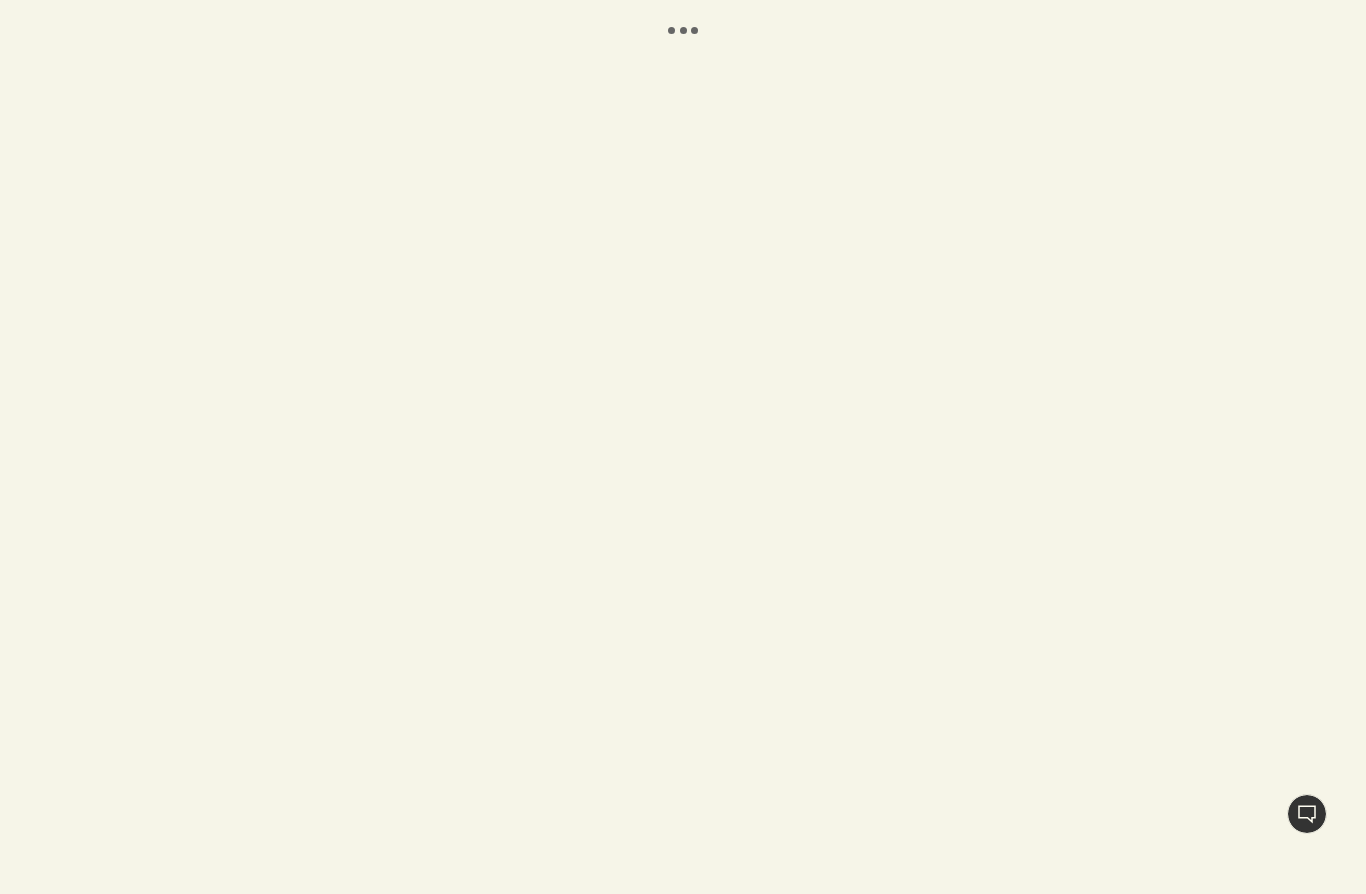 scroll, scrollTop: 0, scrollLeft: 0, axis: both 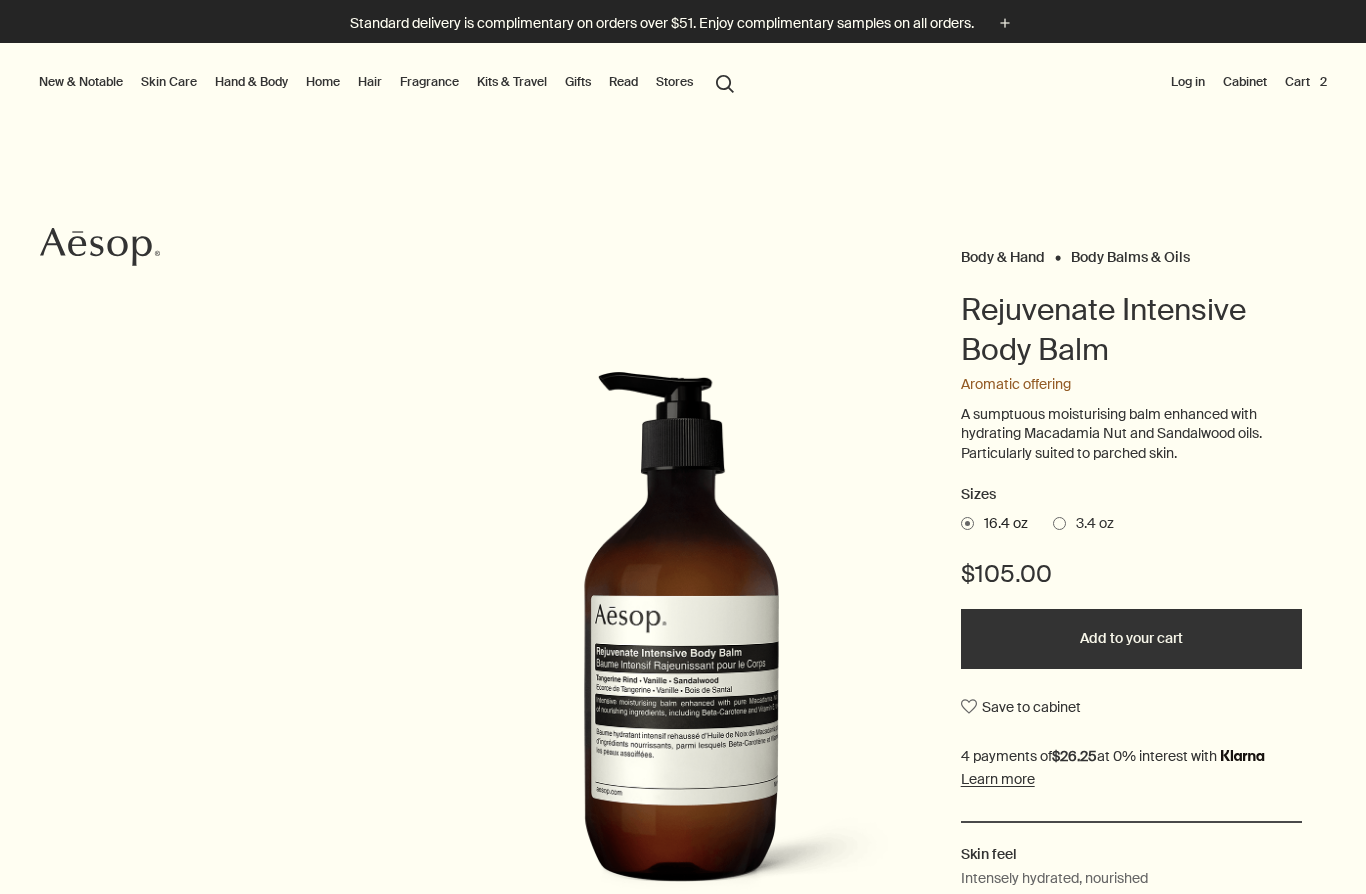 click on "New & Notable" at bounding box center [81, 82] 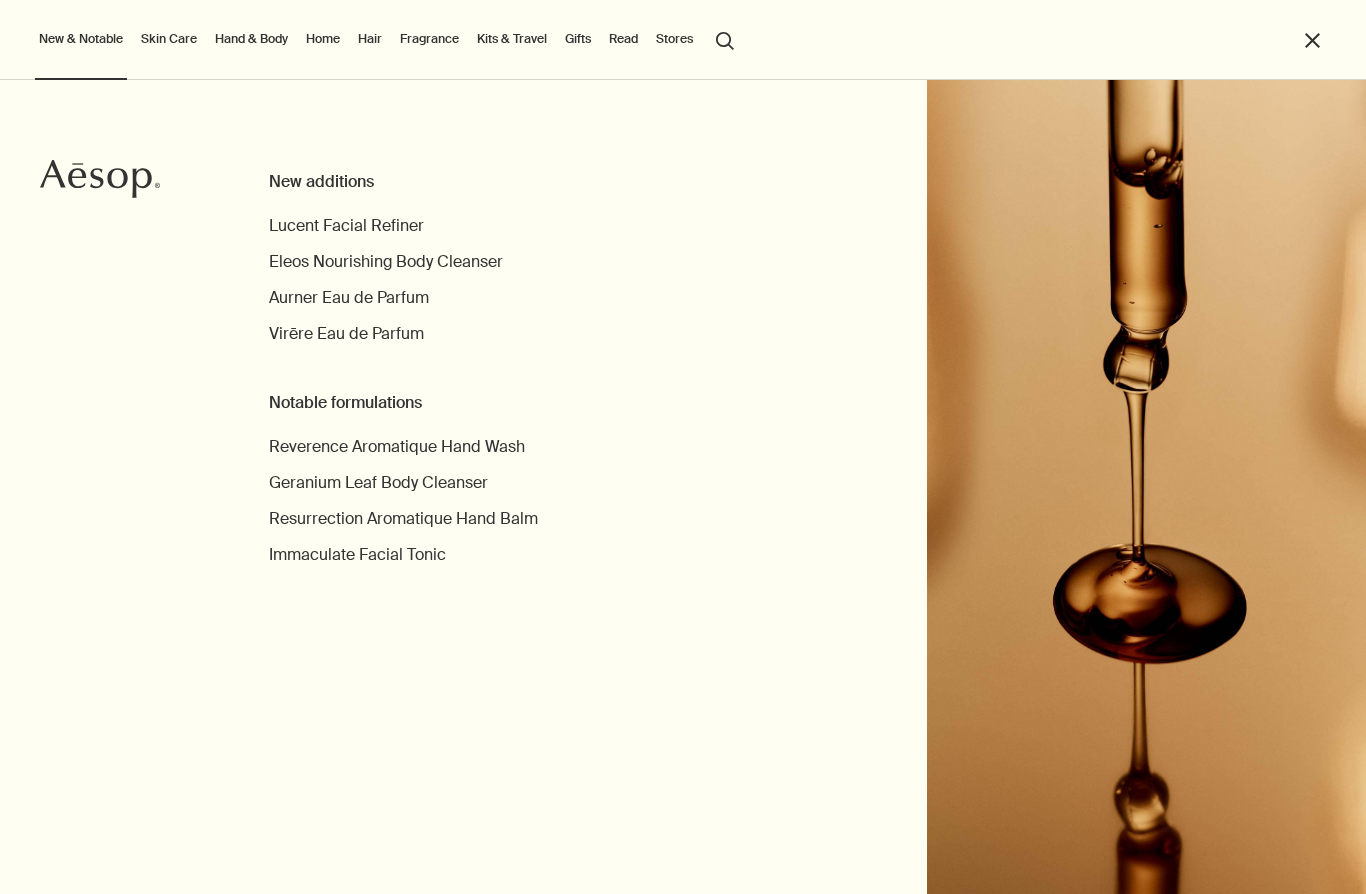 click on "Skin Care" at bounding box center [169, 39] 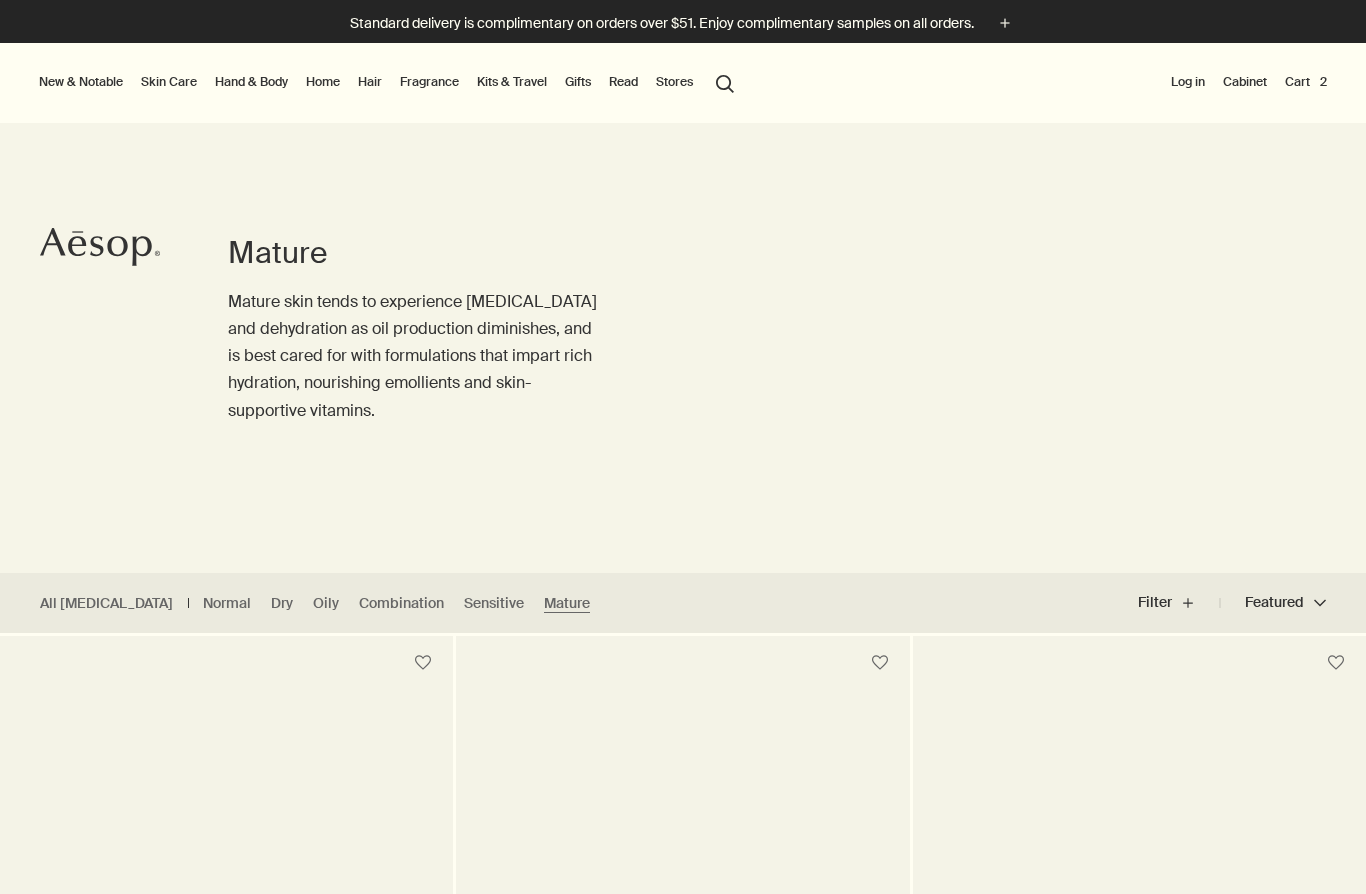scroll, scrollTop: 0, scrollLeft: 0, axis: both 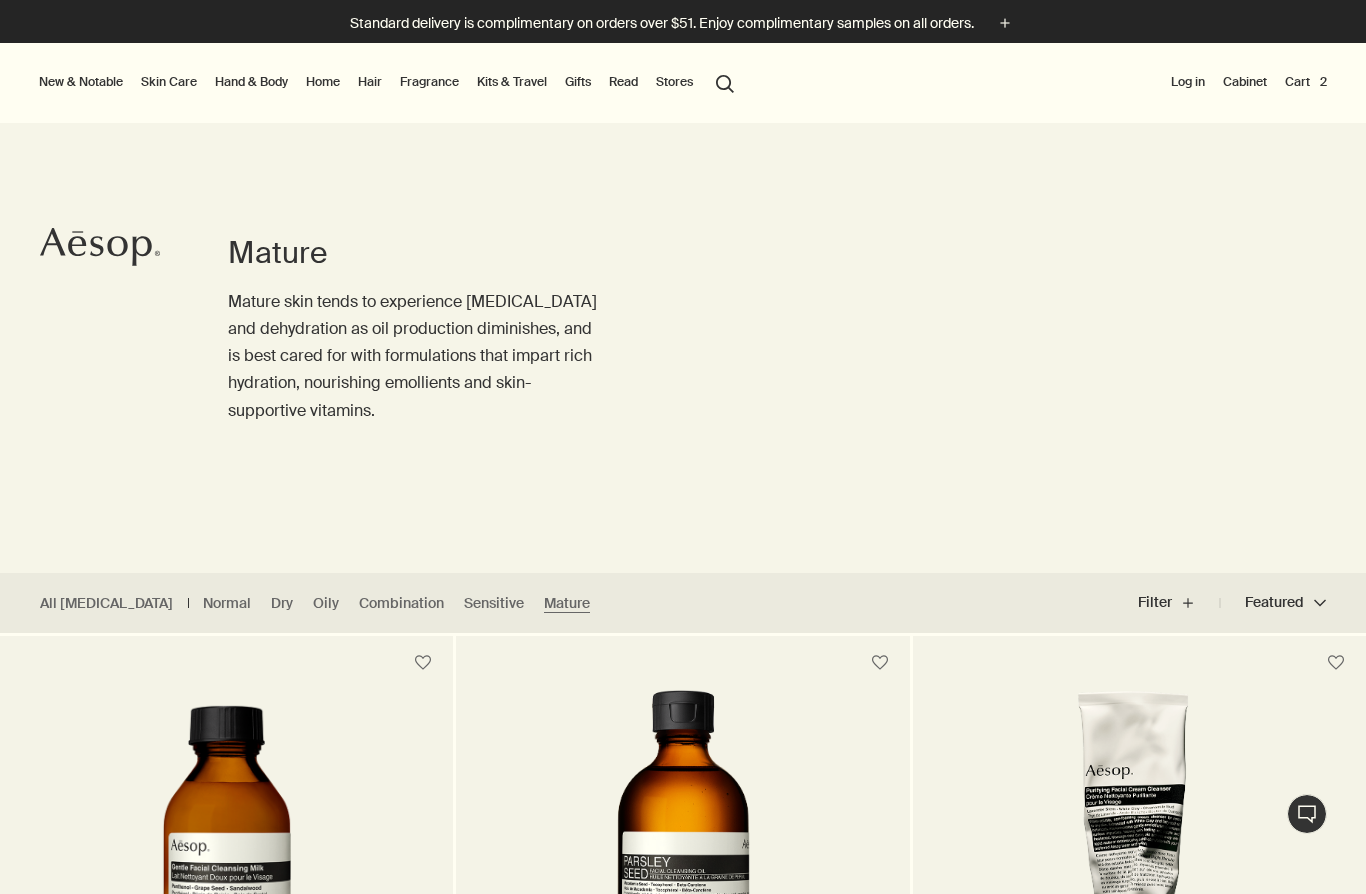 click on "Cart 2" 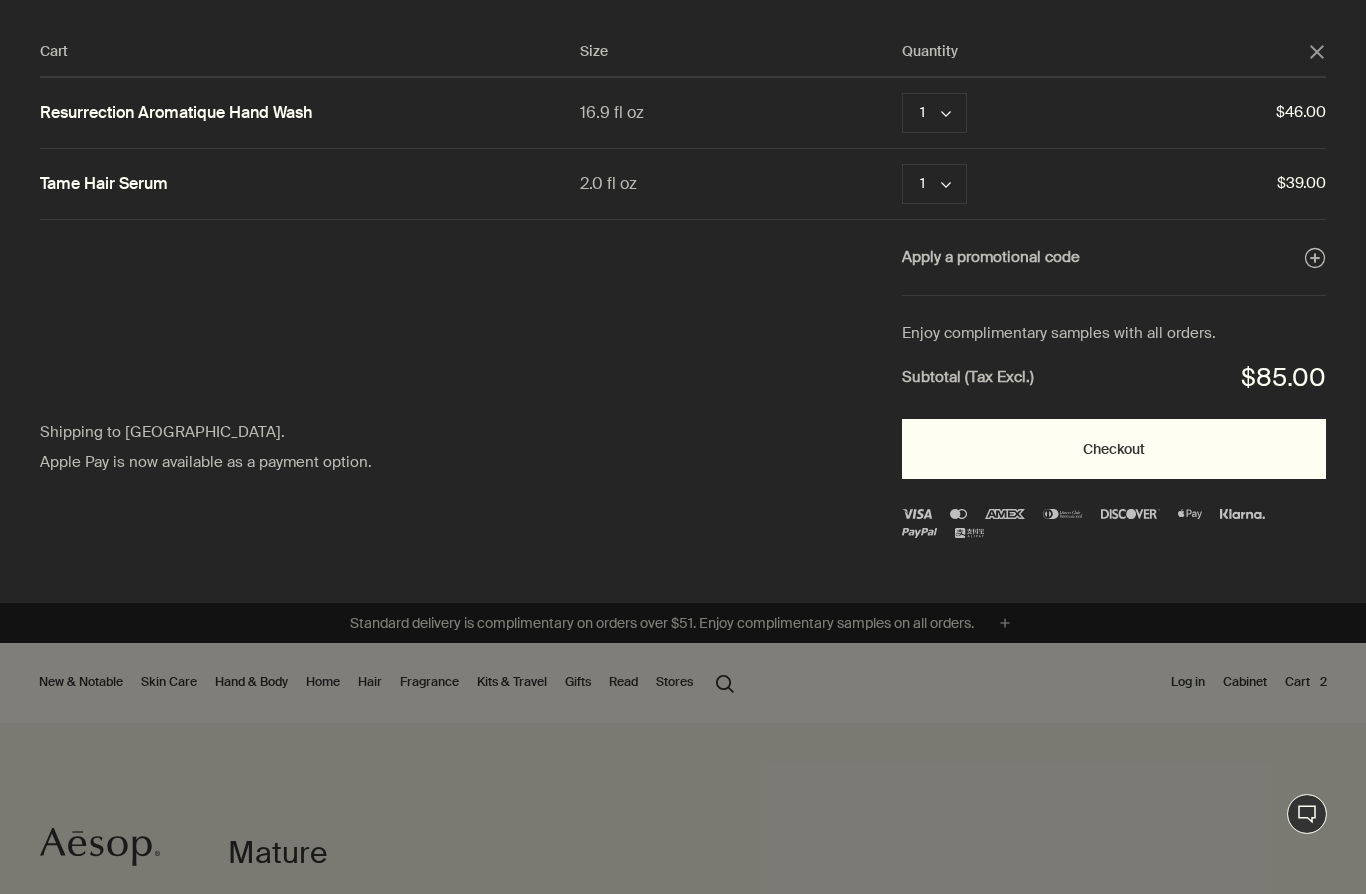click on "Checkout" 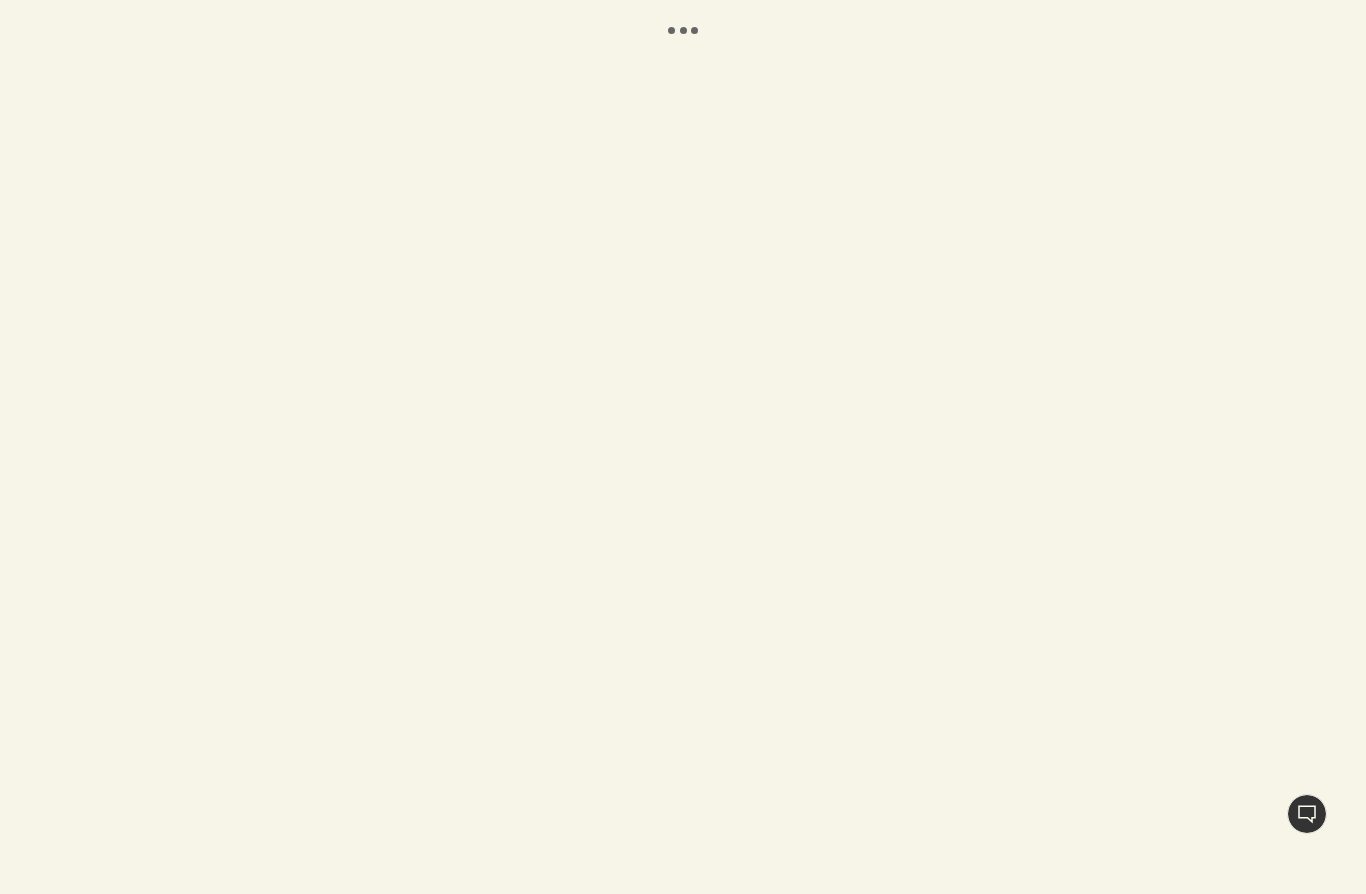 scroll, scrollTop: 0, scrollLeft: 0, axis: both 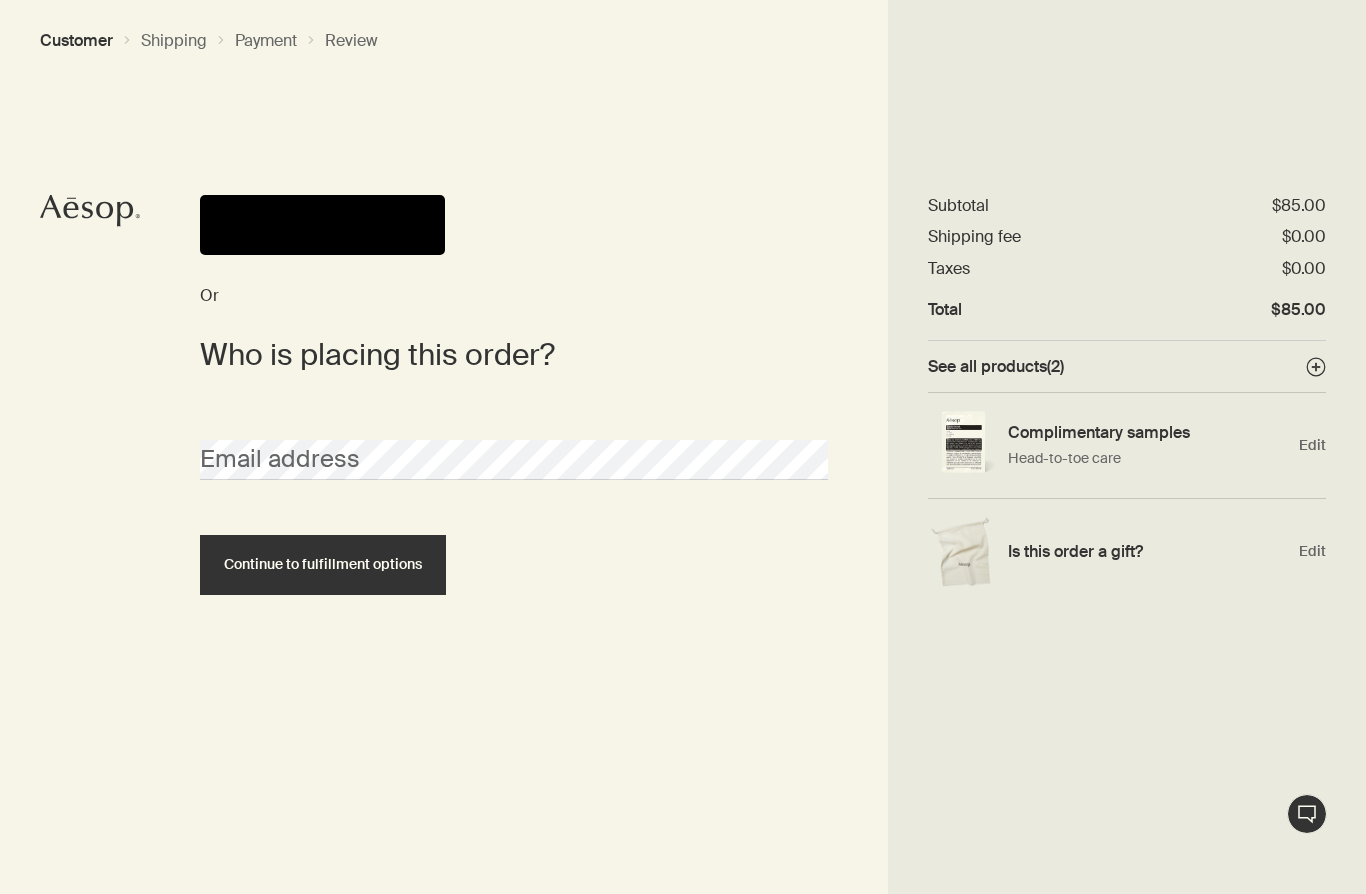 click at bounding box center (322, 225) 